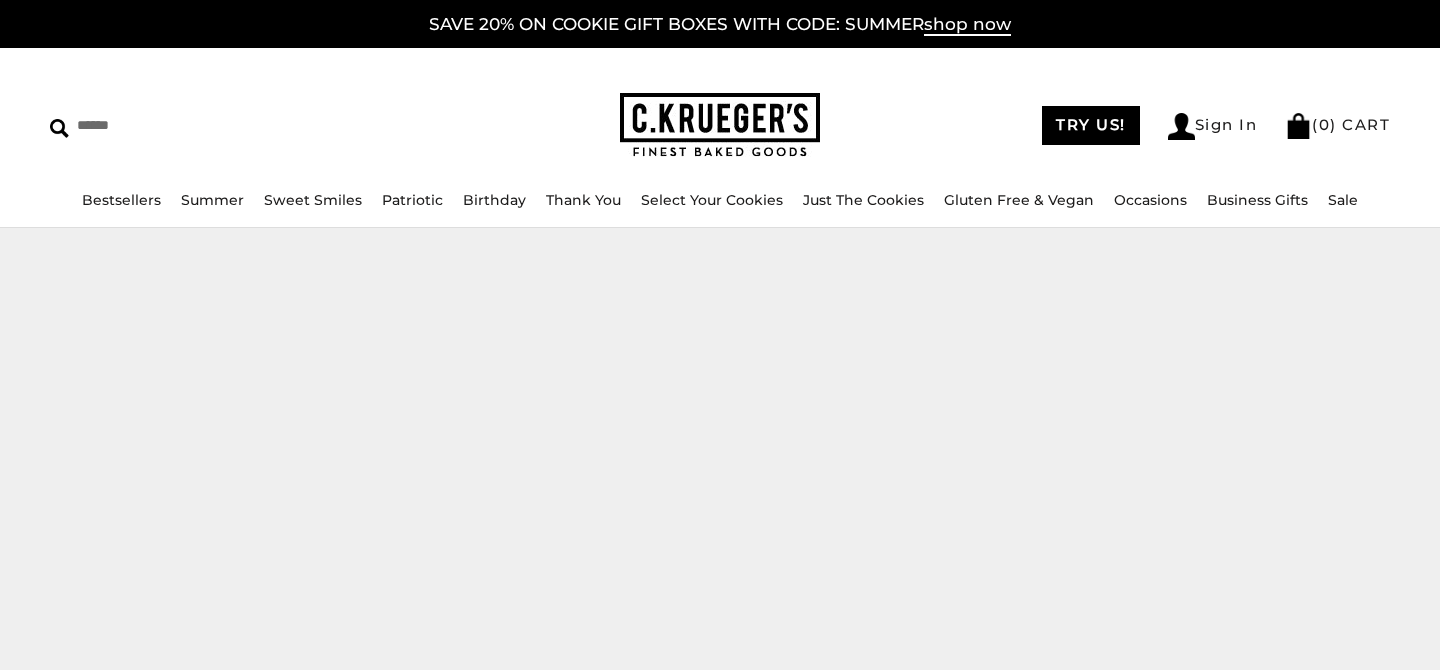 scroll, scrollTop: 0, scrollLeft: 0, axis: both 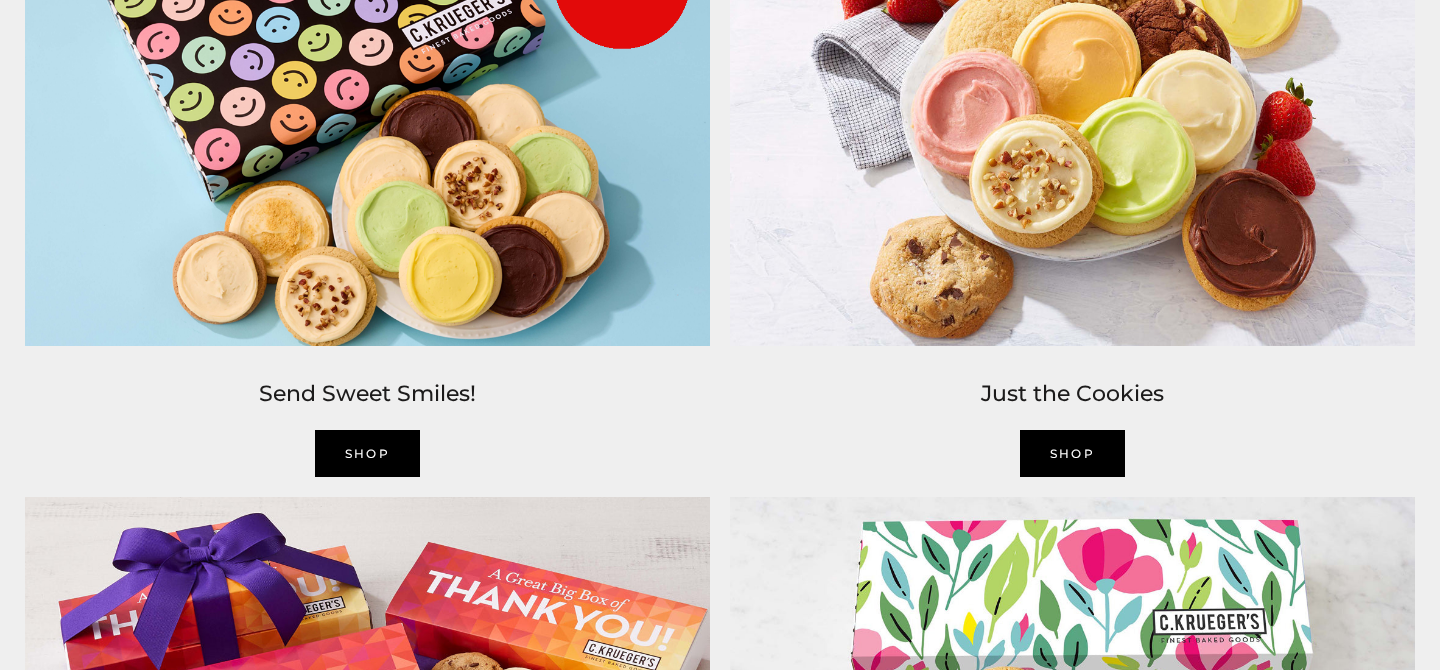click on "SHOP" at bounding box center (368, 453) 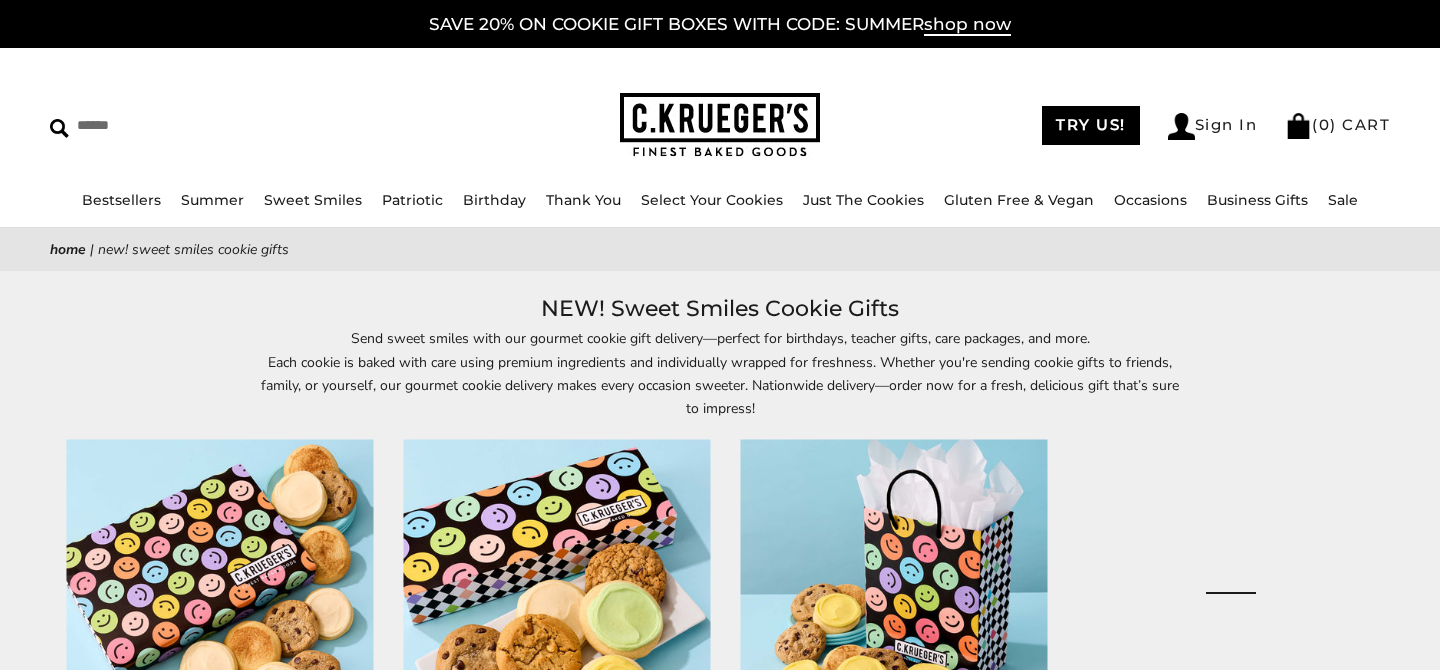 scroll, scrollTop: 0, scrollLeft: 0, axis: both 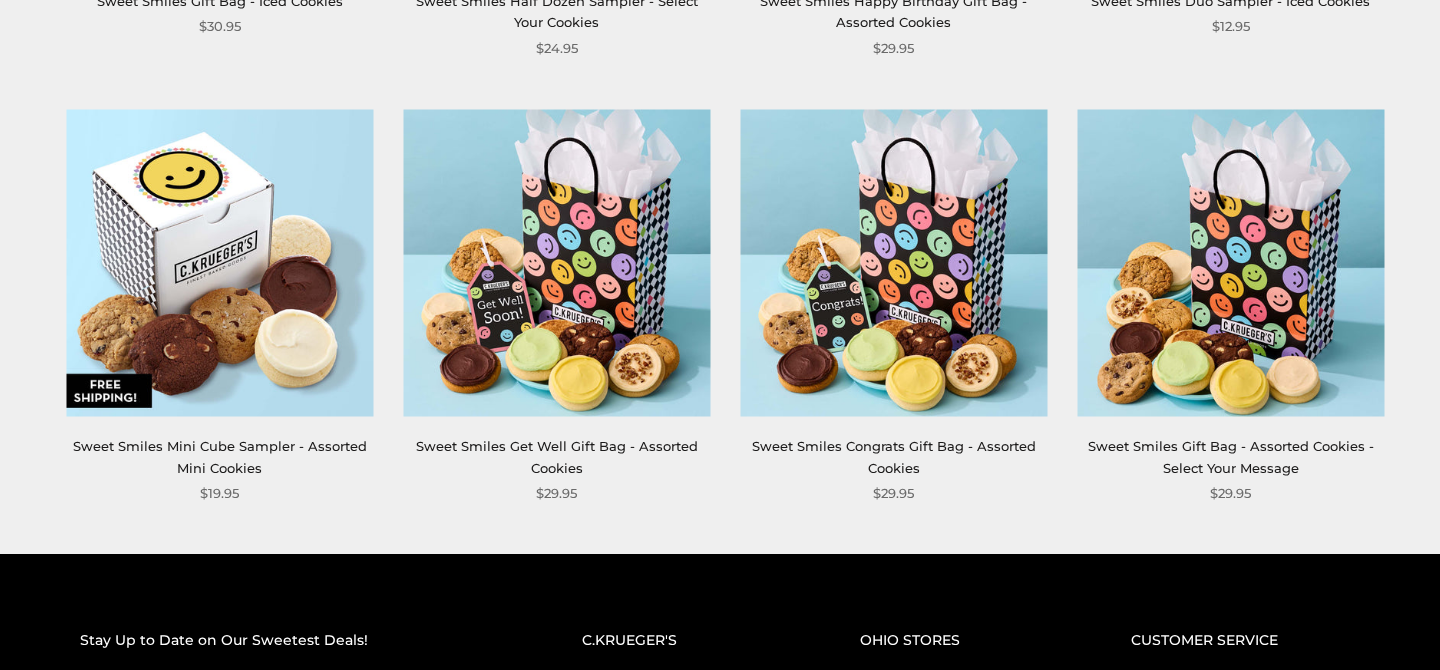 click on "Sweet Smiles Gift Bag - Assorted Cookies - Select Your Message" at bounding box center (1231, 456) 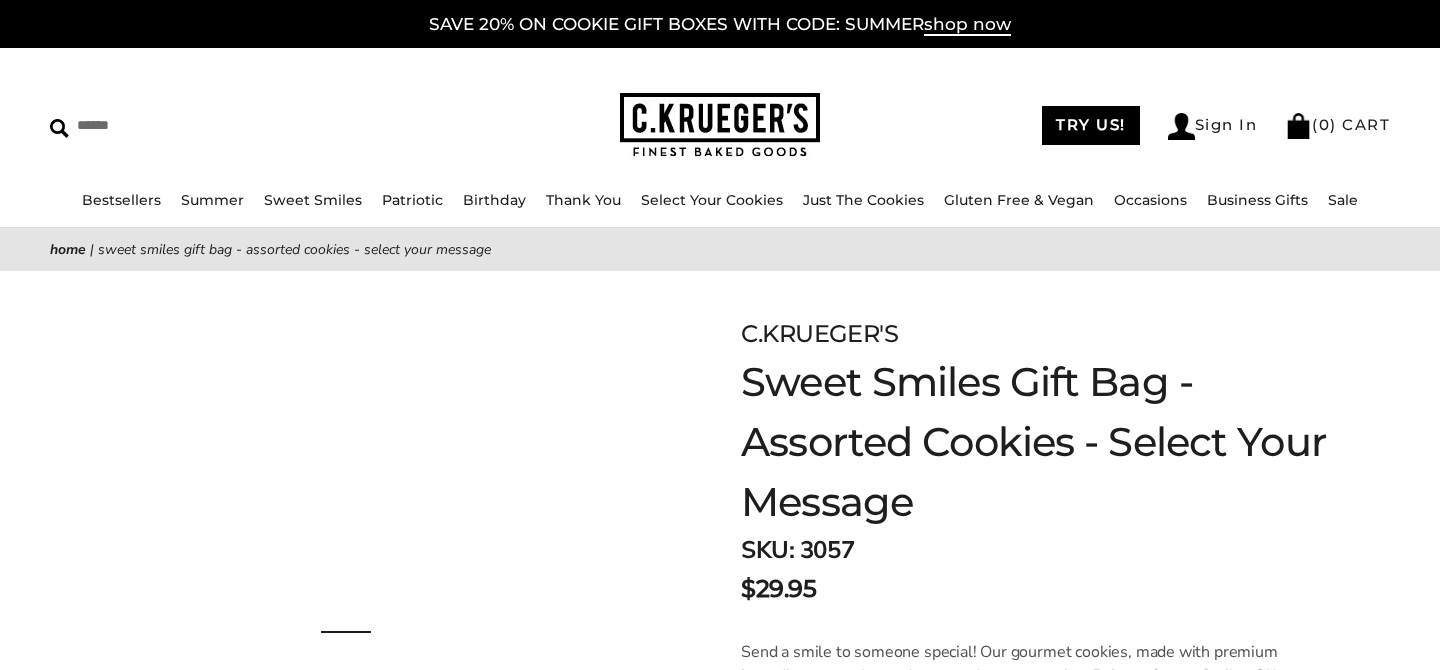 scroll, scrollTop: 0, scrollLeft: 0, axis: both 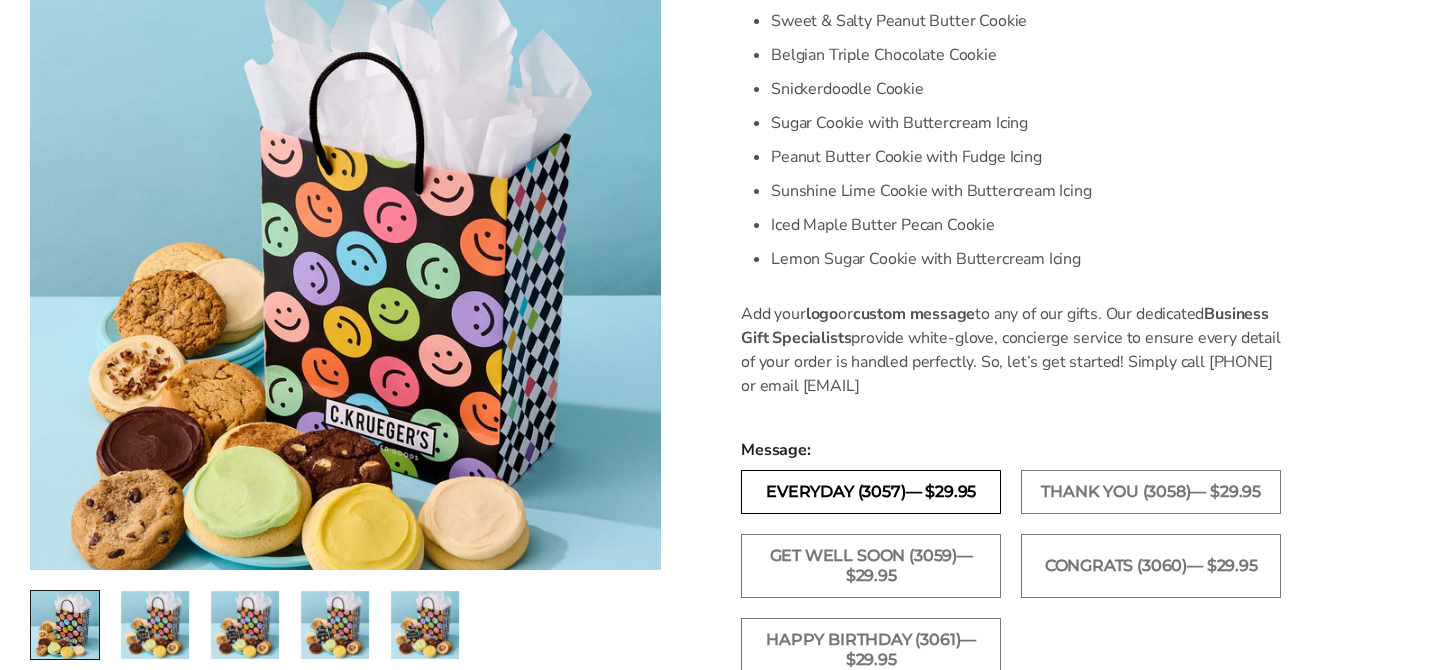 click on "Everyday (3057)— $29.95" at bounding box center (871, 492) 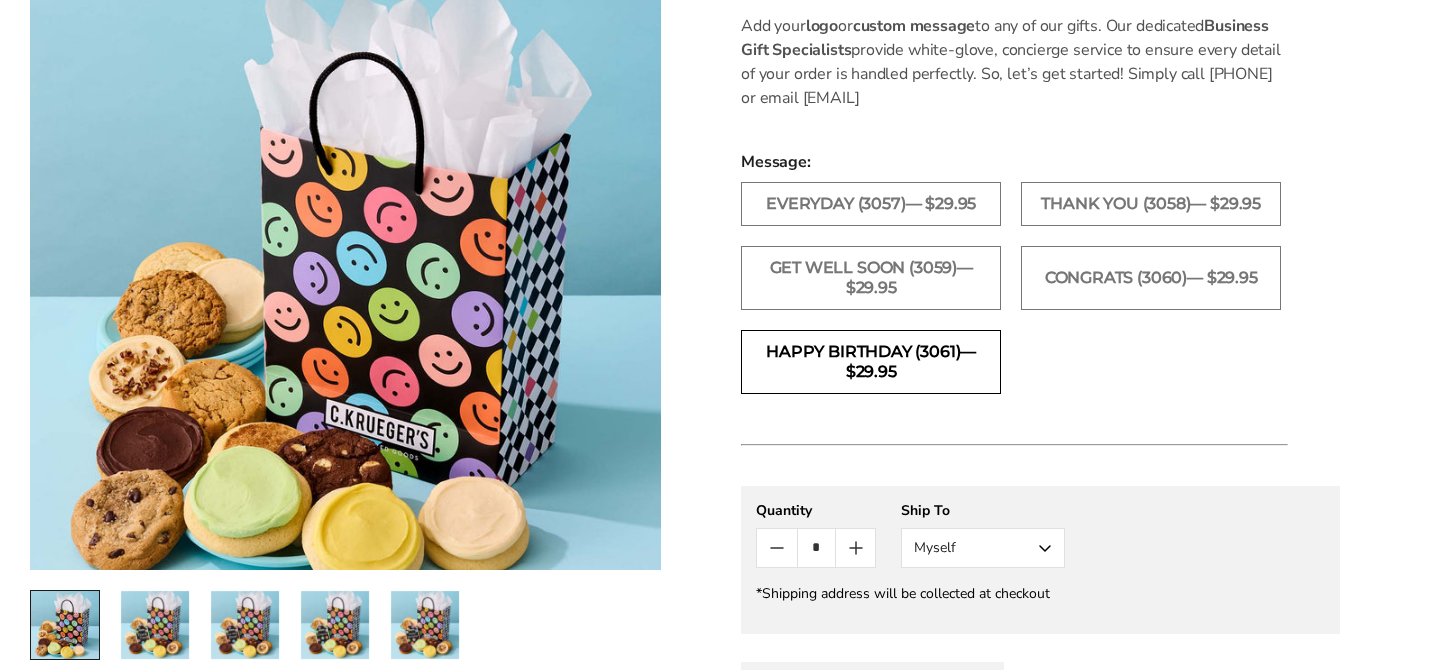 scroll, scrollTop: 1222, scrollLeft: 0, axis: vertical 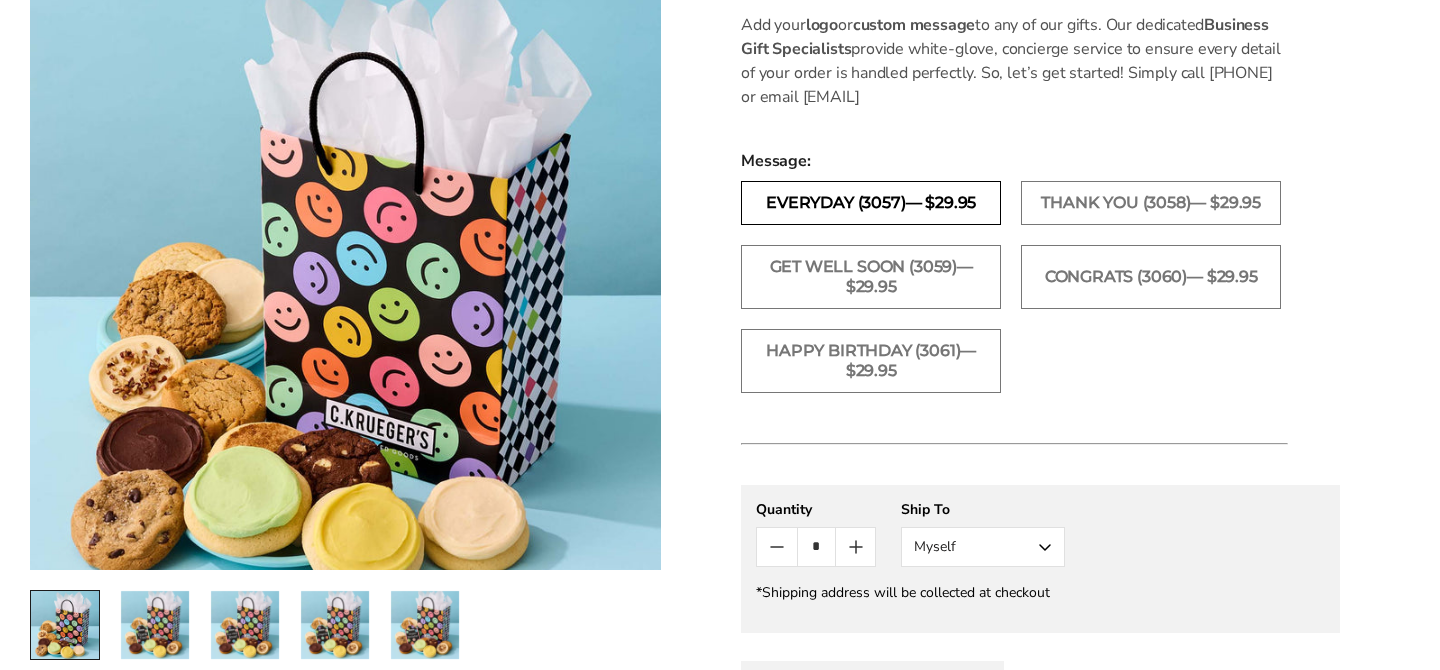 click on "Everyday (3057)— $29.95" at bounding box center [871, 203] 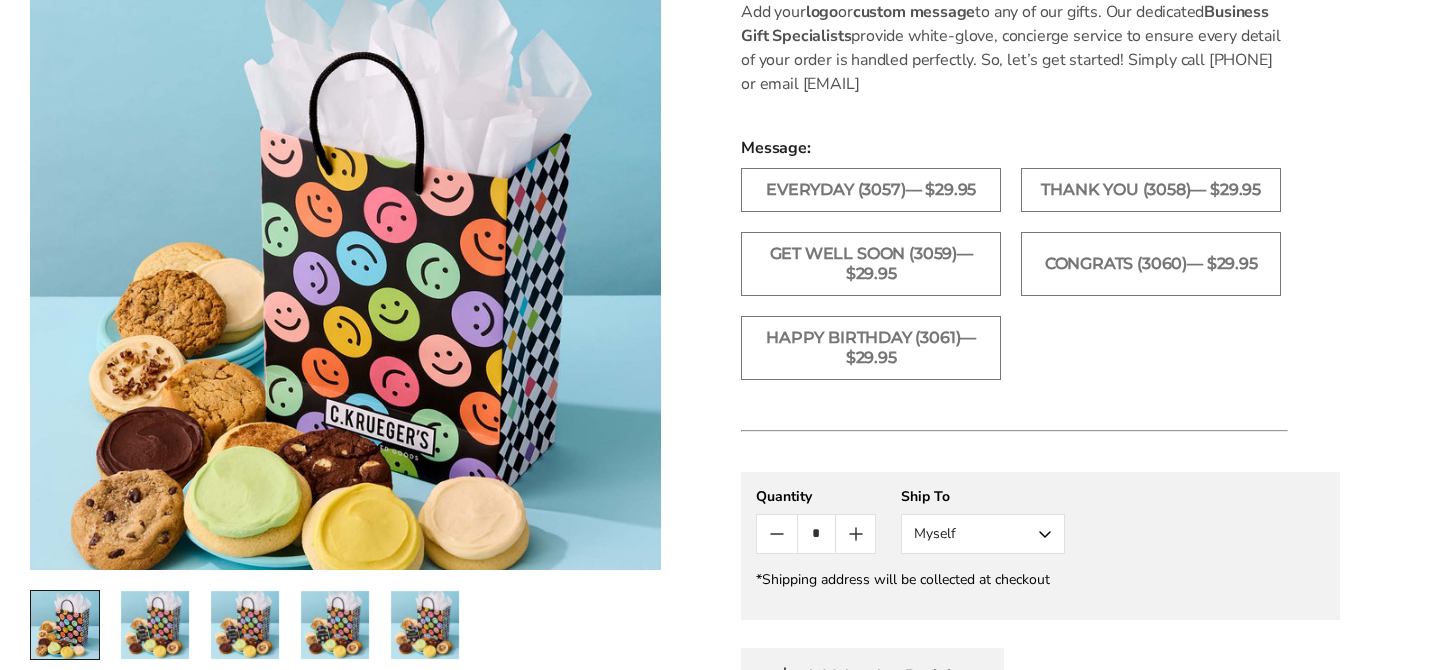 scroll, scrollTop: 1239, scrollLeft: 0, axis: vertical 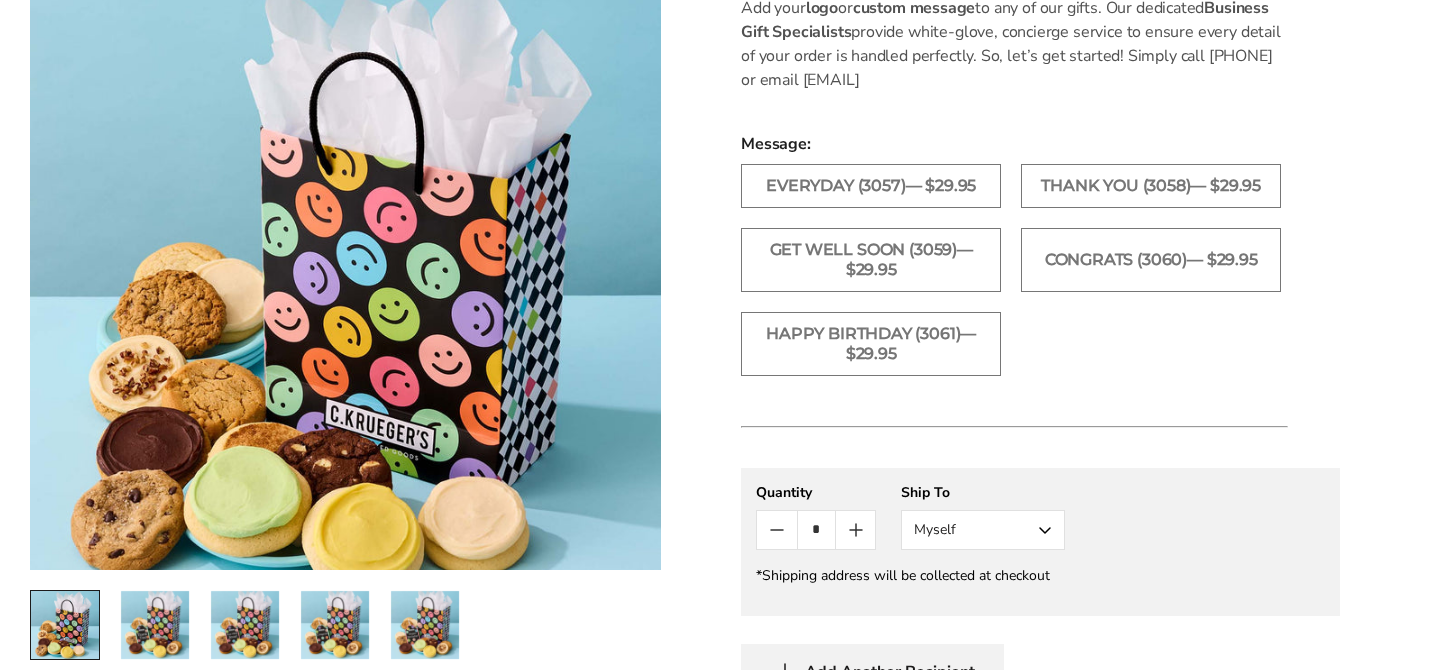 click on "Myself" at bounding box center (983, 530) 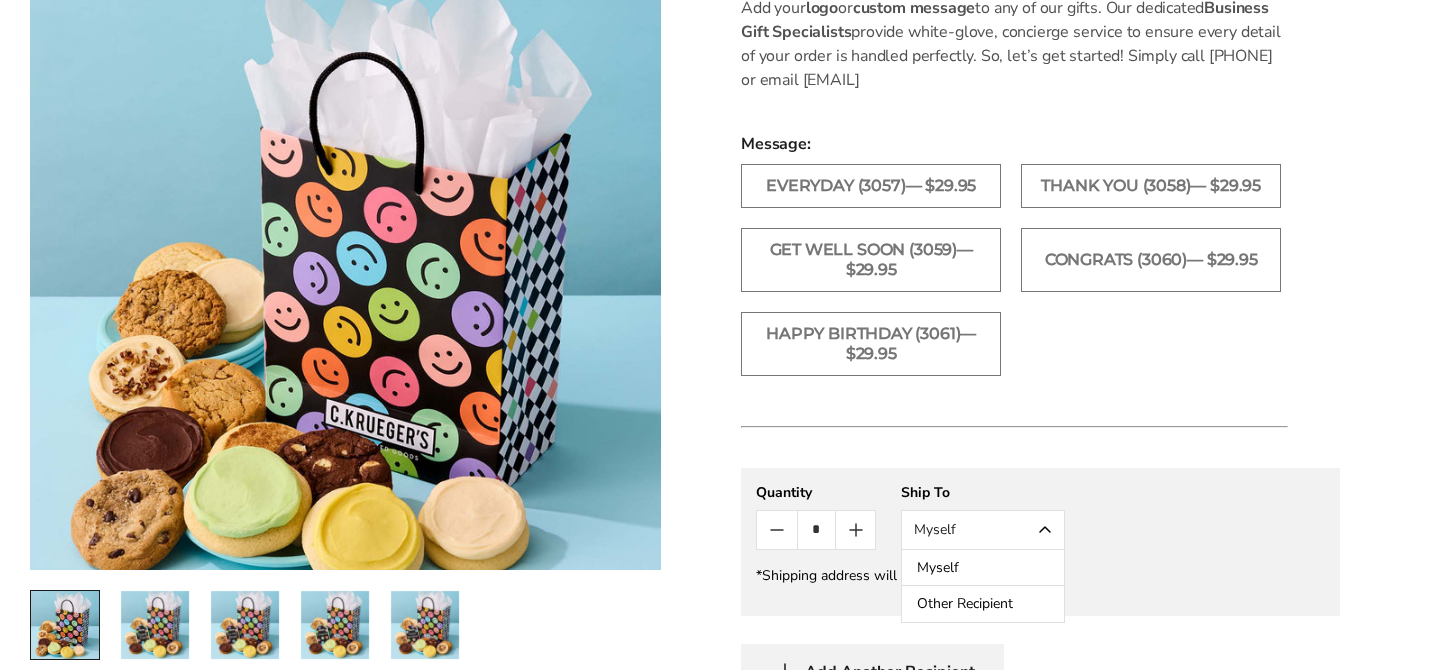 click on "Other Recipient" at bounding box center (983, 604) 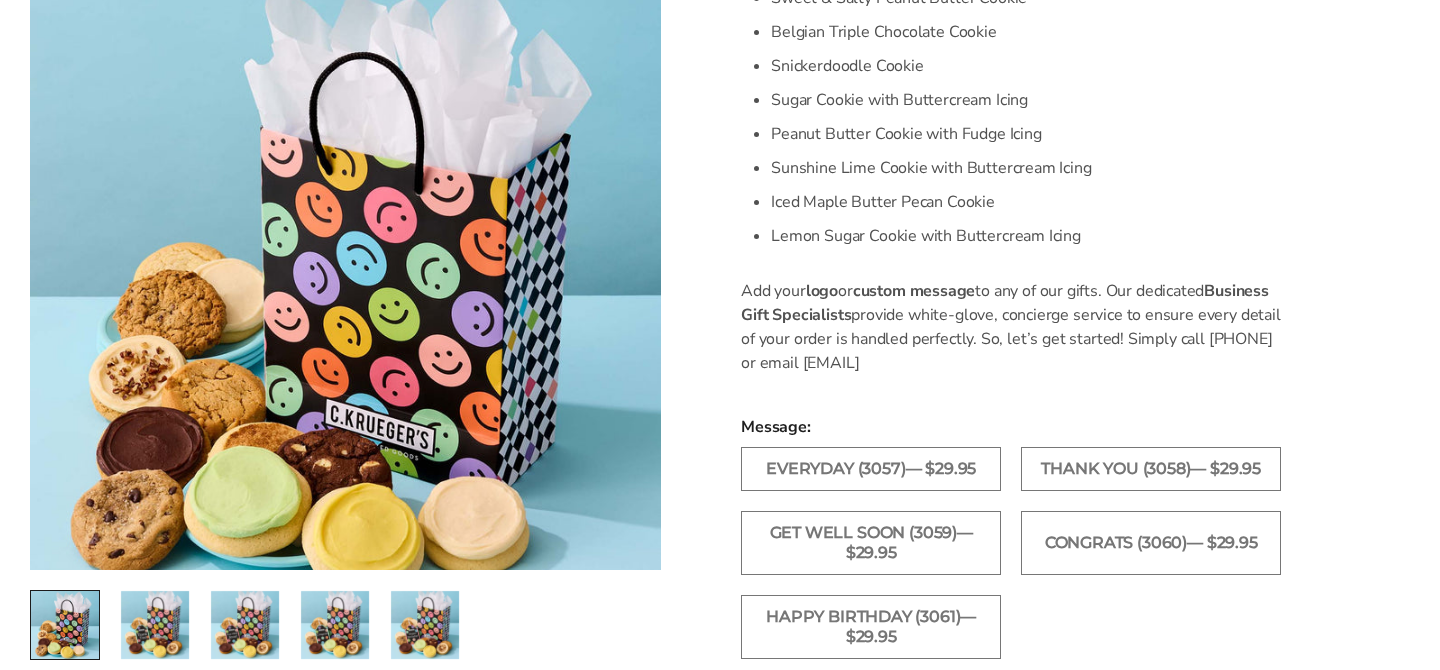 scroll, scrollTop: 955, scrollLeft: 0, axis: vertical 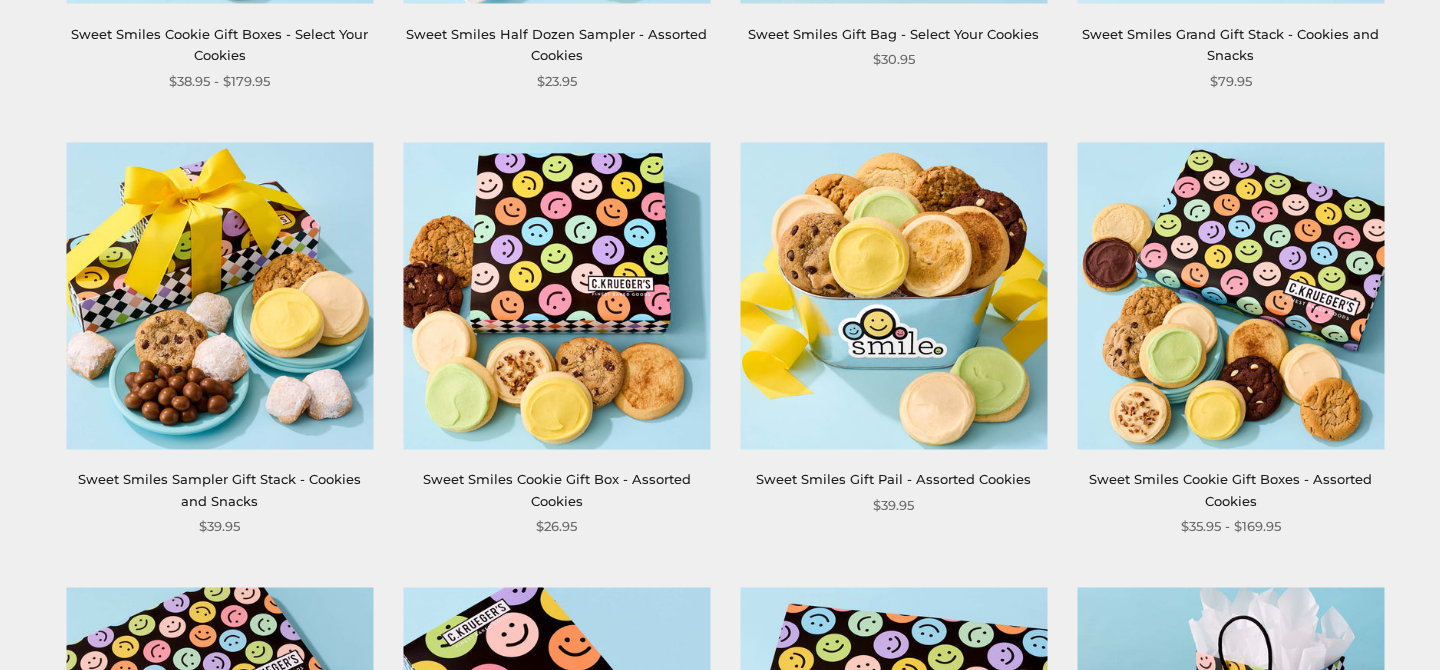 click on "Sweet Smiles Cookie Gift Boxes - Assorted Cookies" at bounding box center (1230, 489) 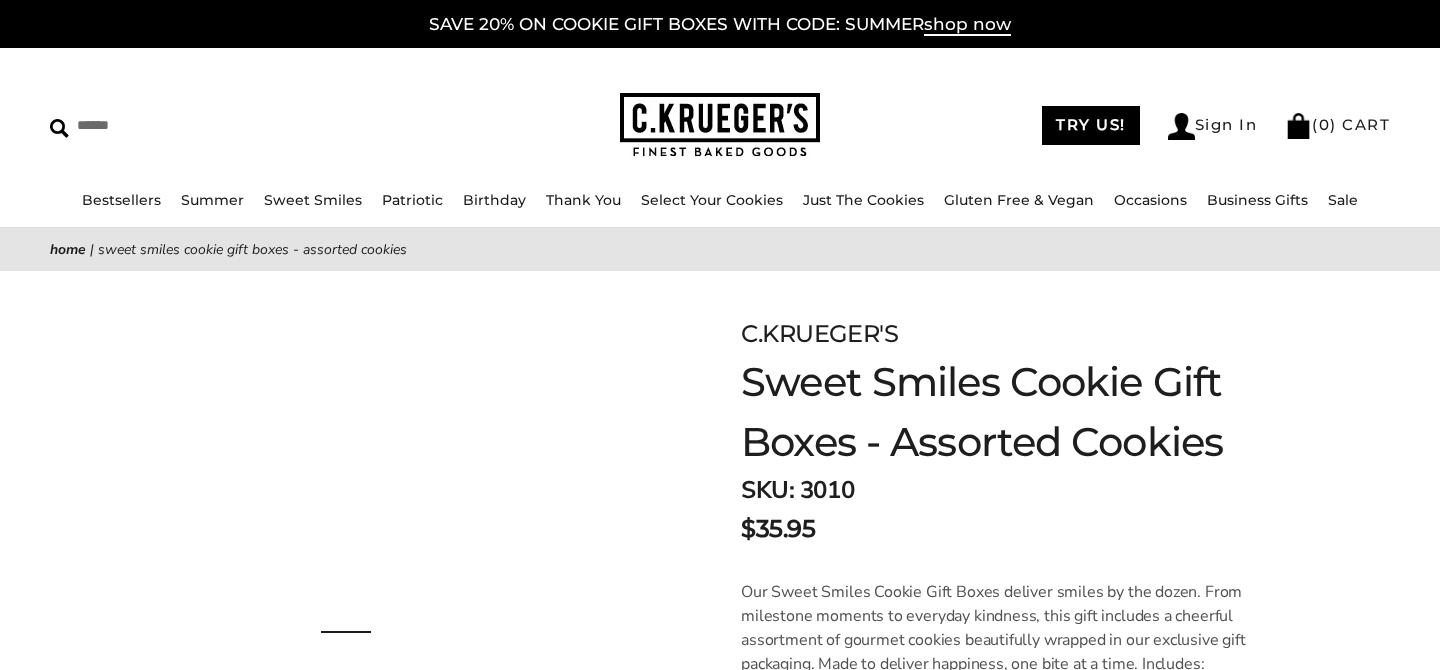 scroll, scrollTop: 0, scrollLeft: 0, axis: both 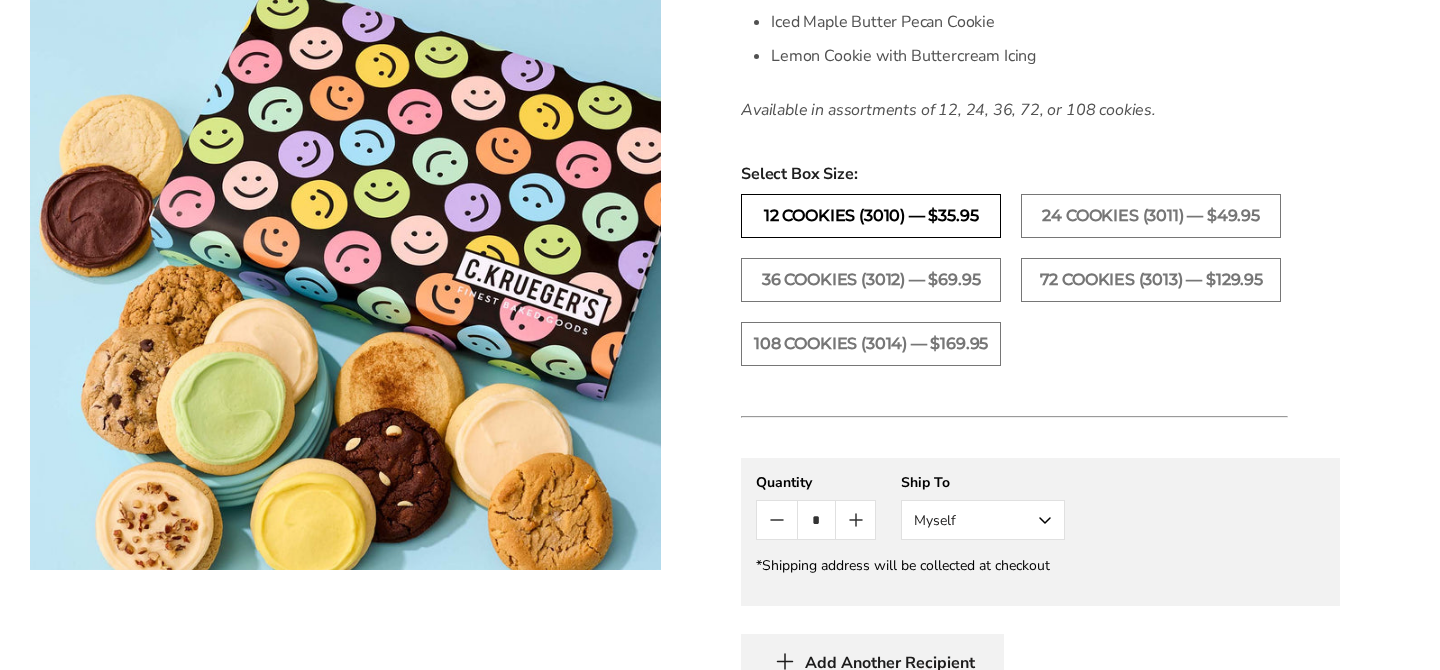 click on "12 Cookies (3010) — $35.95" at bounding box center (871, 216) 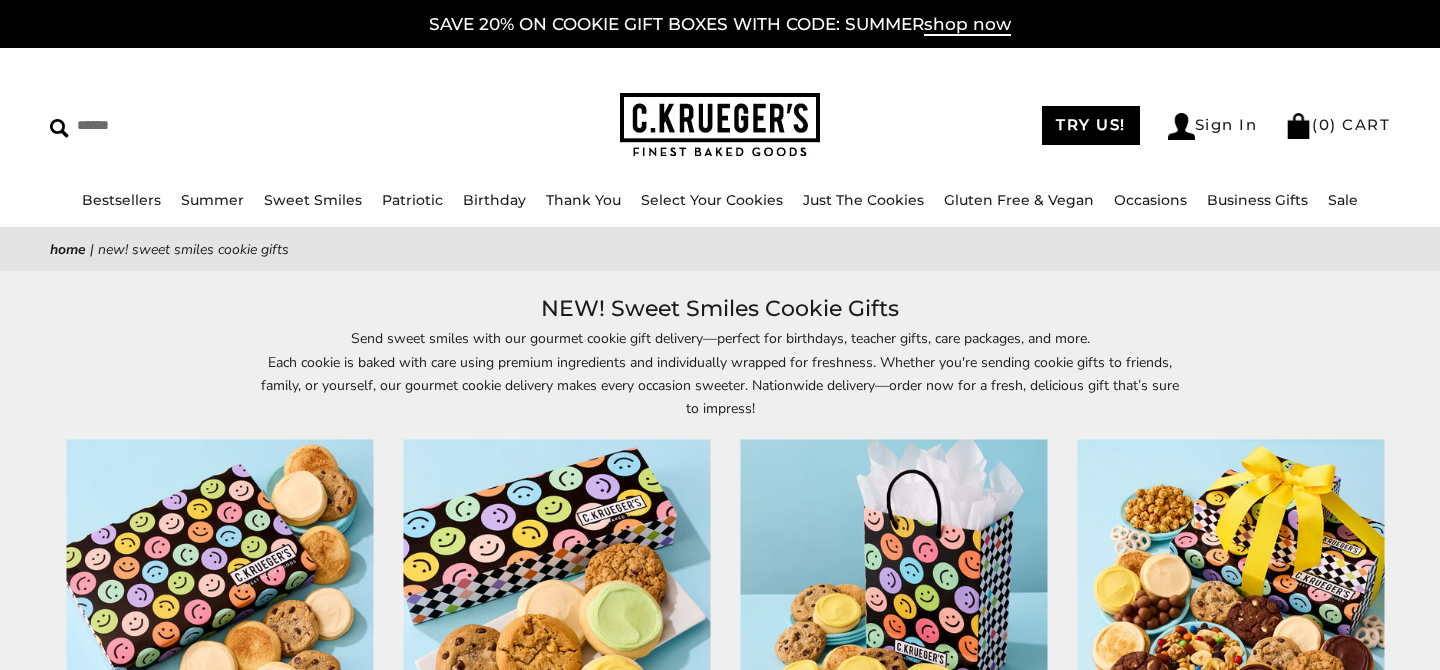 scroll, scrollTop: 743, scrollLeft: 0, axis: vertical 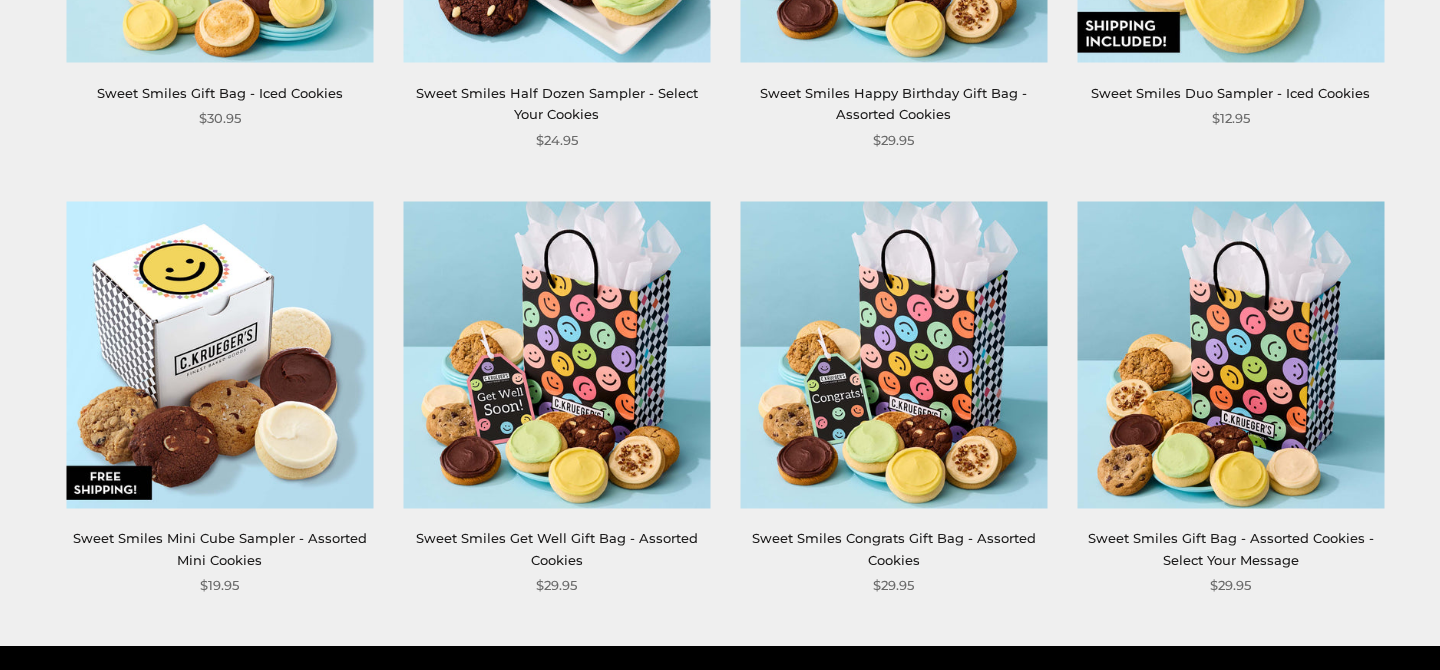 click on "Sweet Smiles Gift Bag - Assorted Cookies - Select Your Message" at bounding box center [1231, 548] 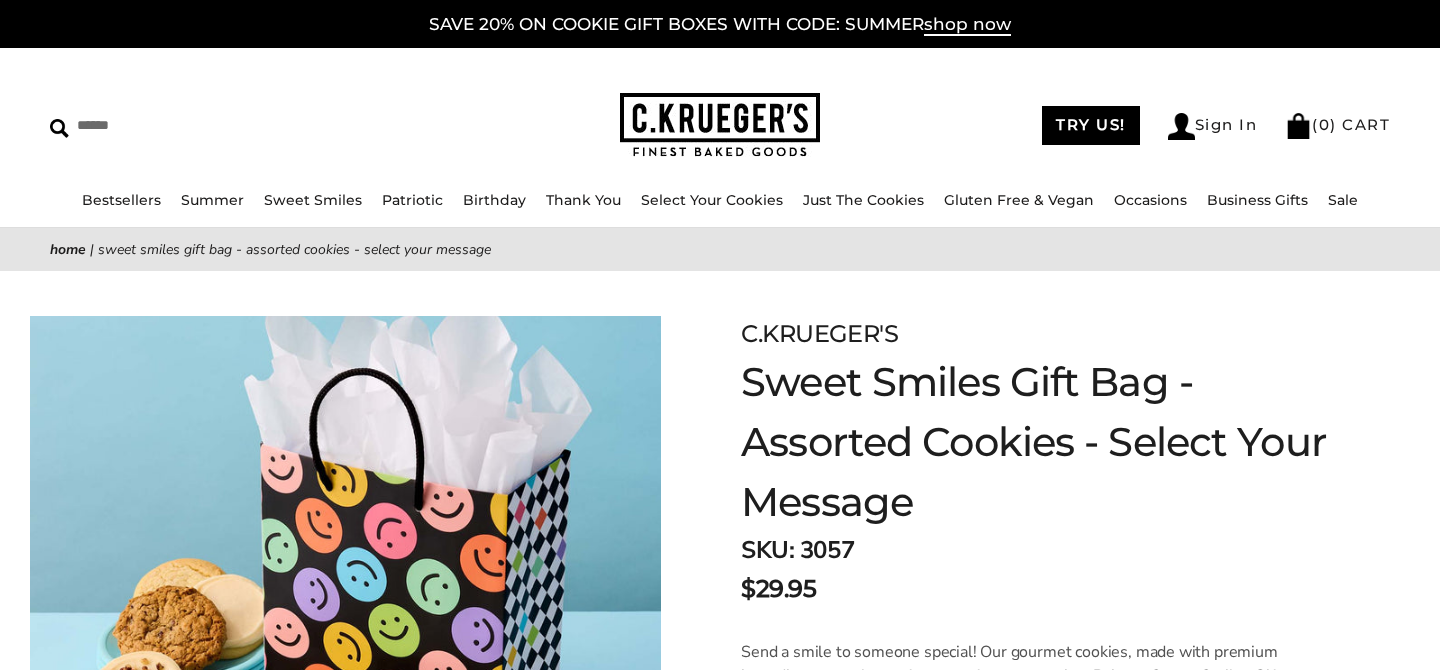 scroll, scrollTop: 0, scrollLeft: 0, axis: both 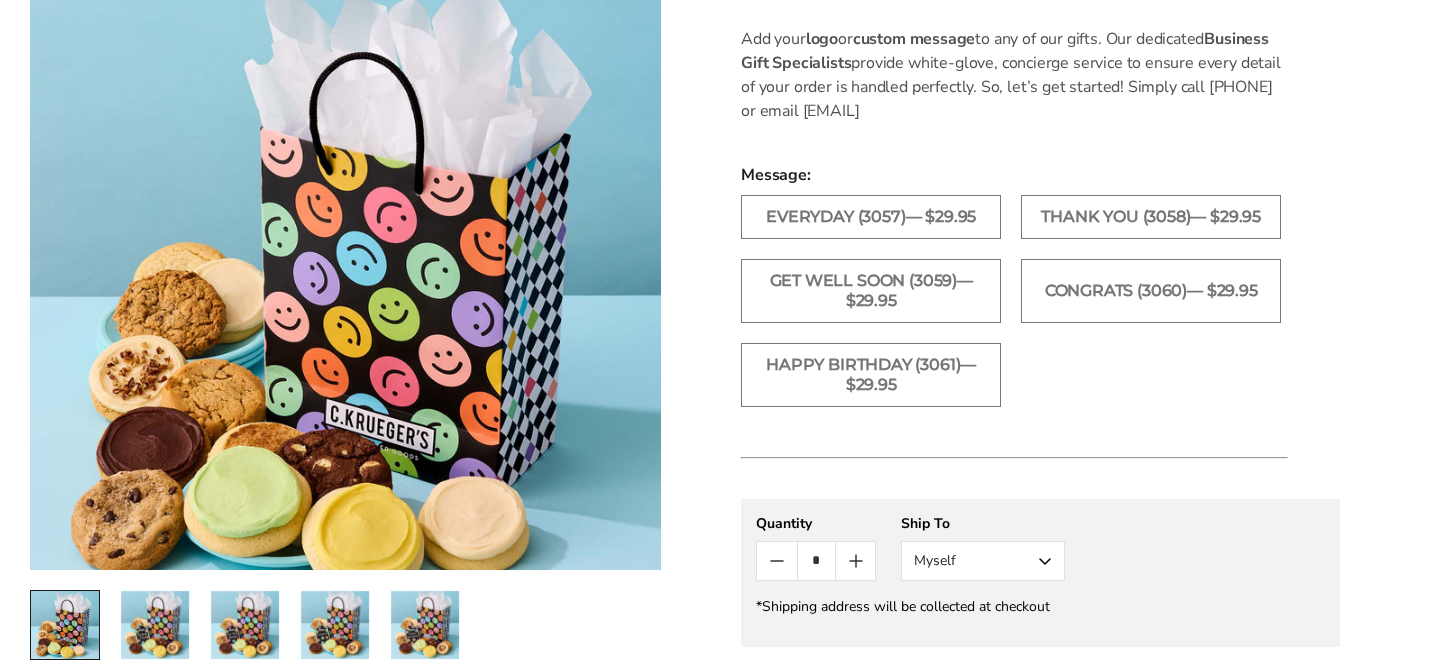click on "Myself" at bounding box center (983, 561) 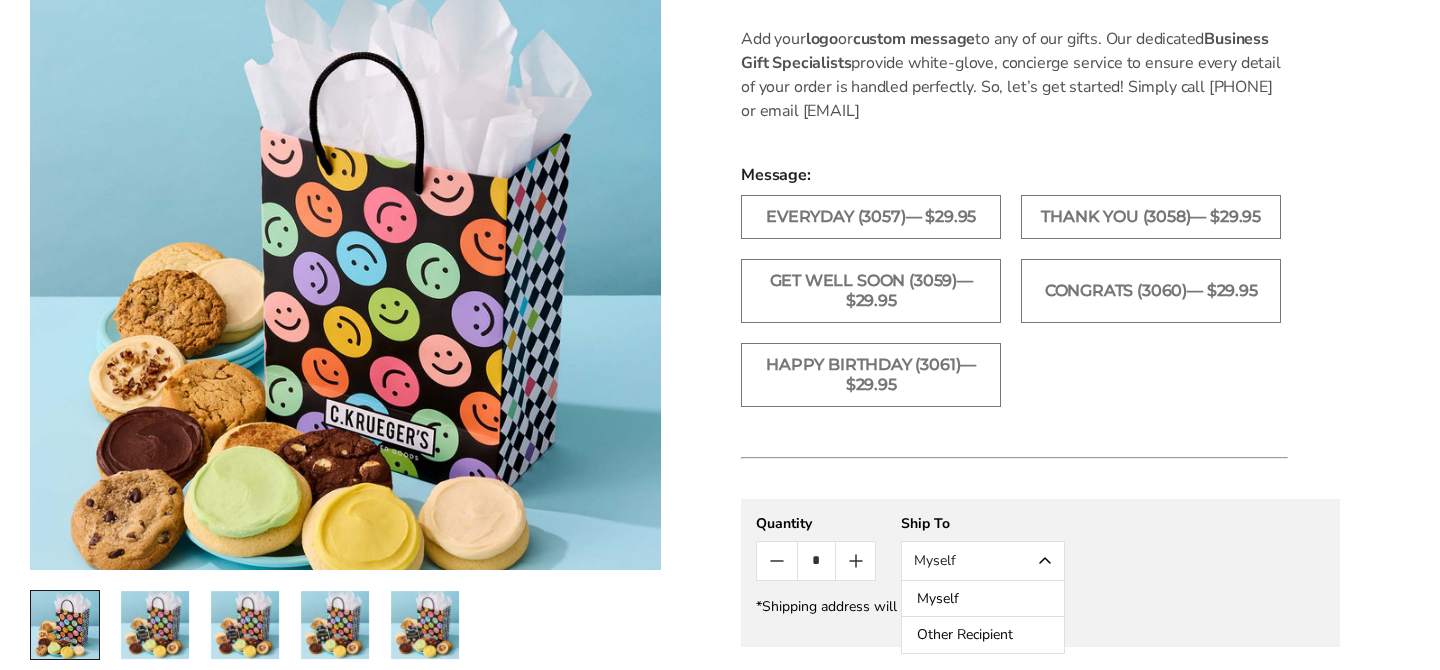 click on "Other Recipient" at bounding box center [983, 635] 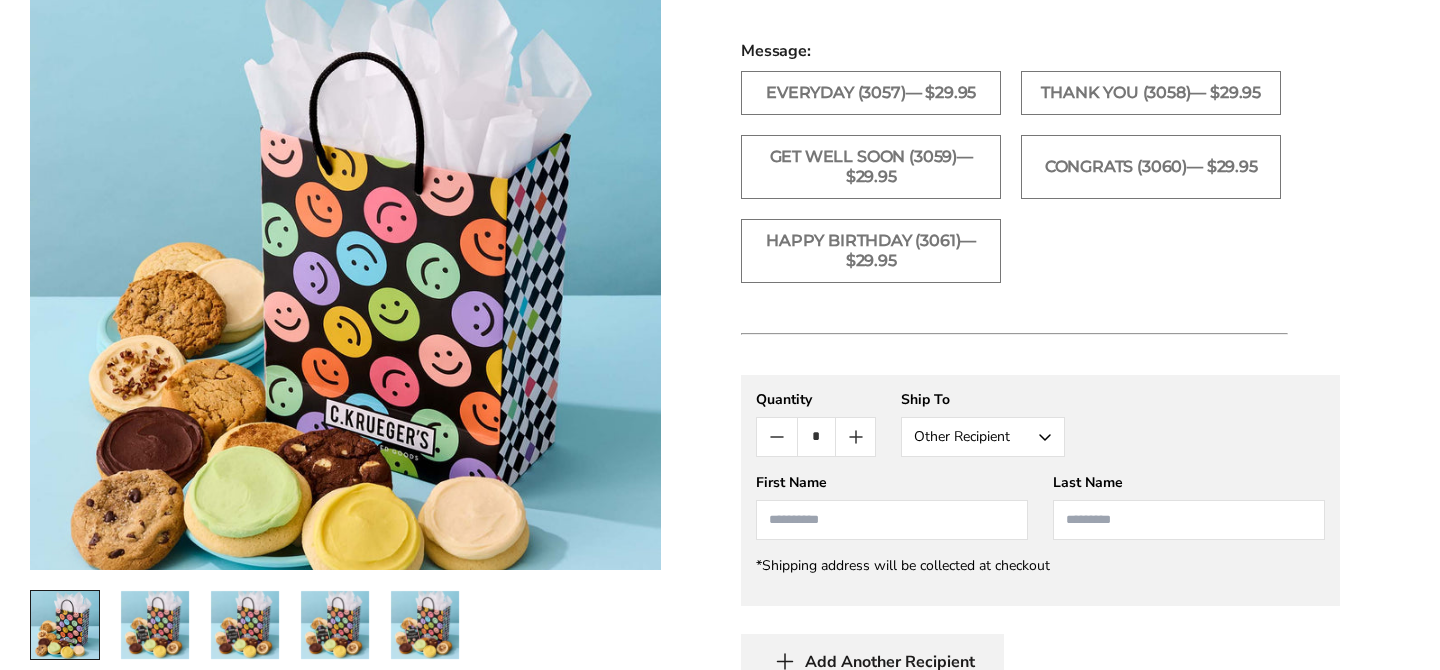 scroll, scrollTop: 1348, scrollLeft: 0, axis: vertical 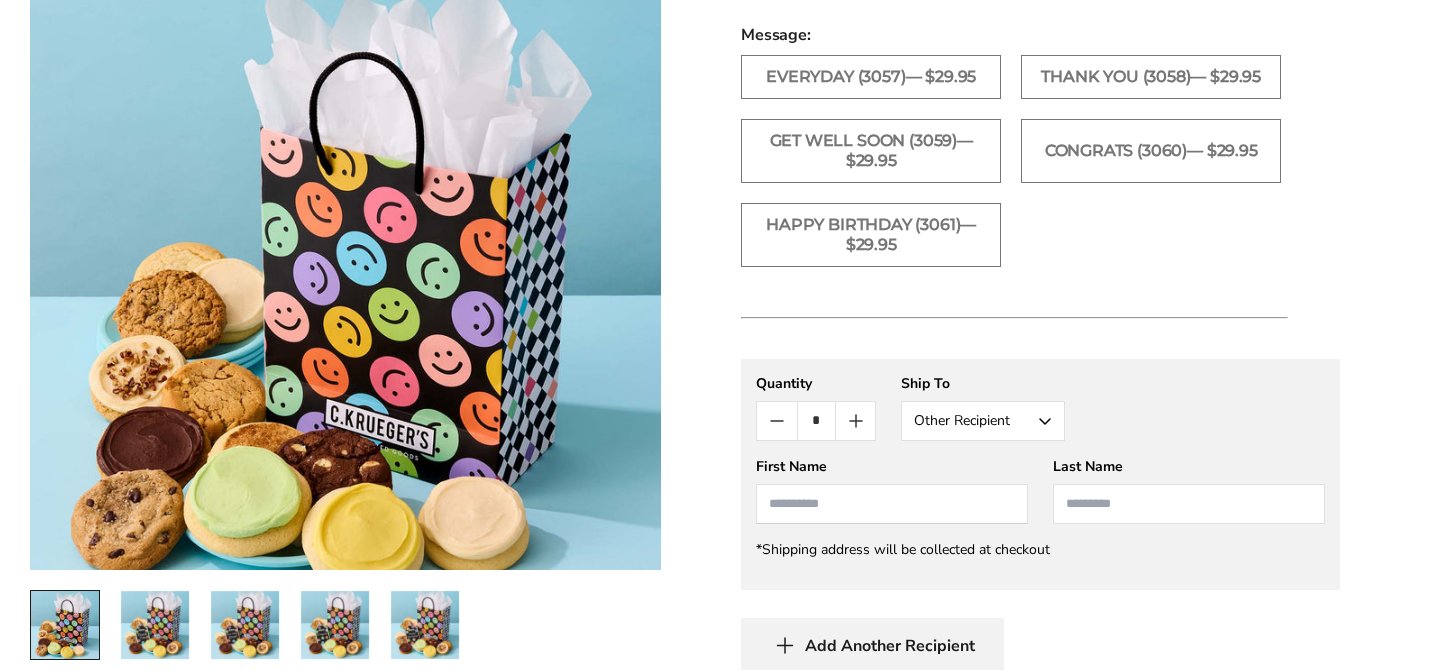 click at bounding box center (892, 504) 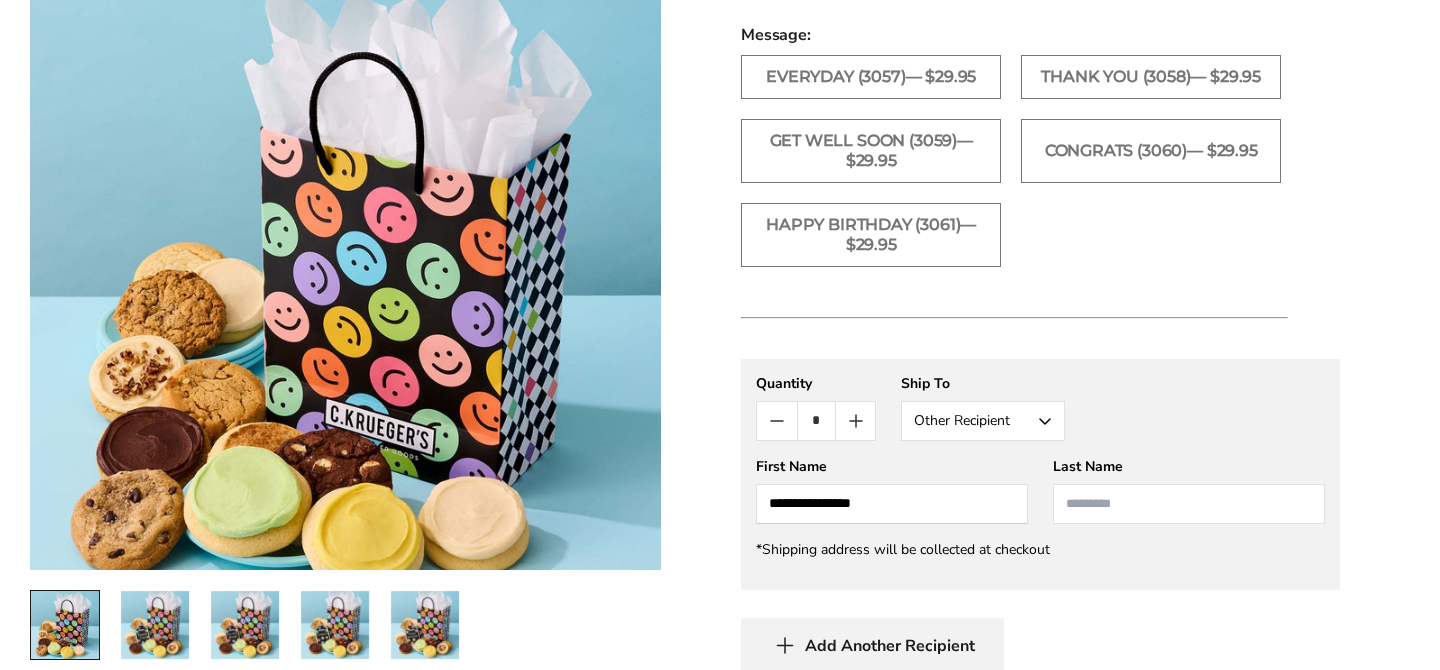 type on "**********" 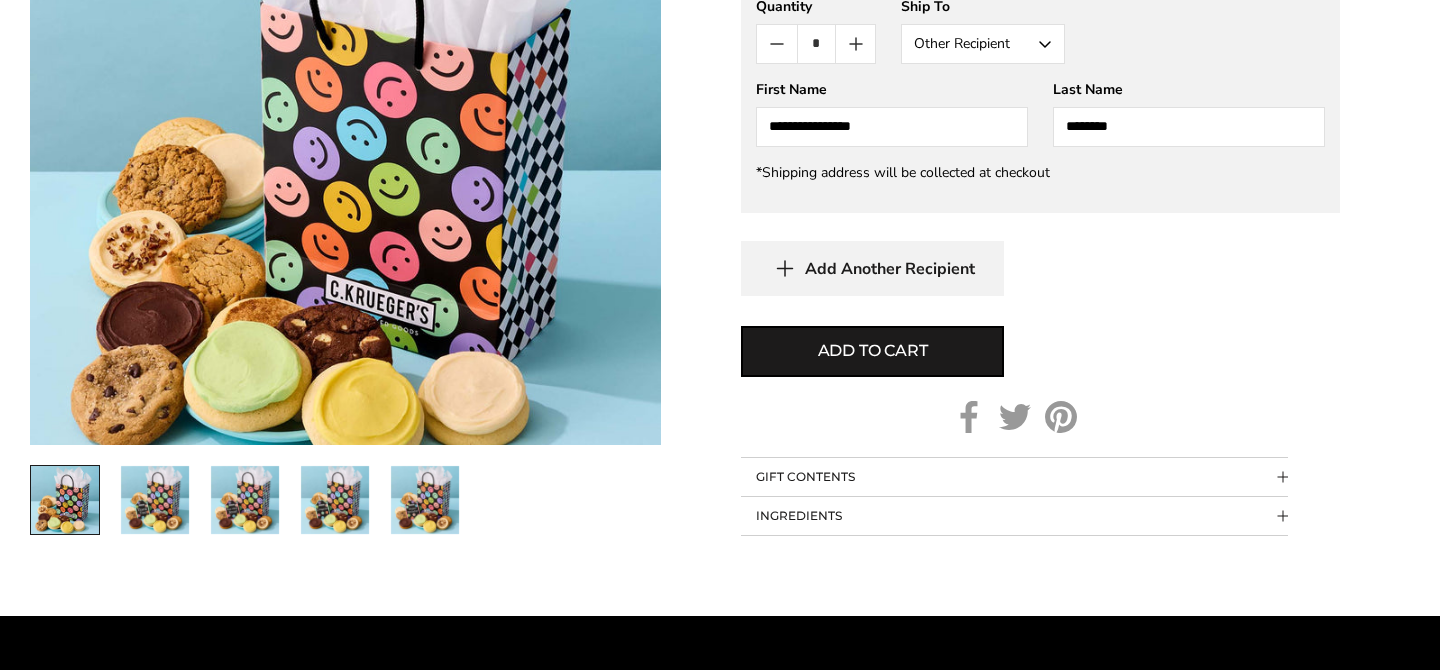 scroll, scrollTop: 1726, scrollLeft: 0, axis: vertical 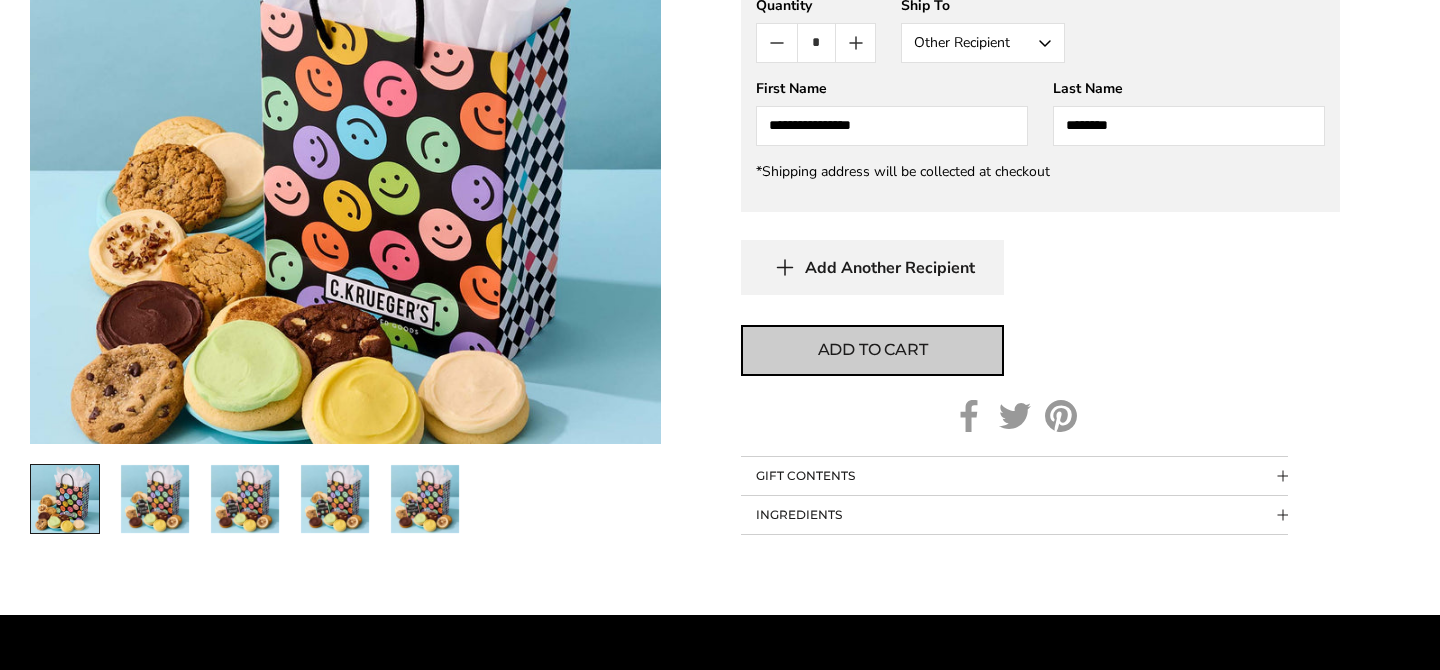 type on "********" 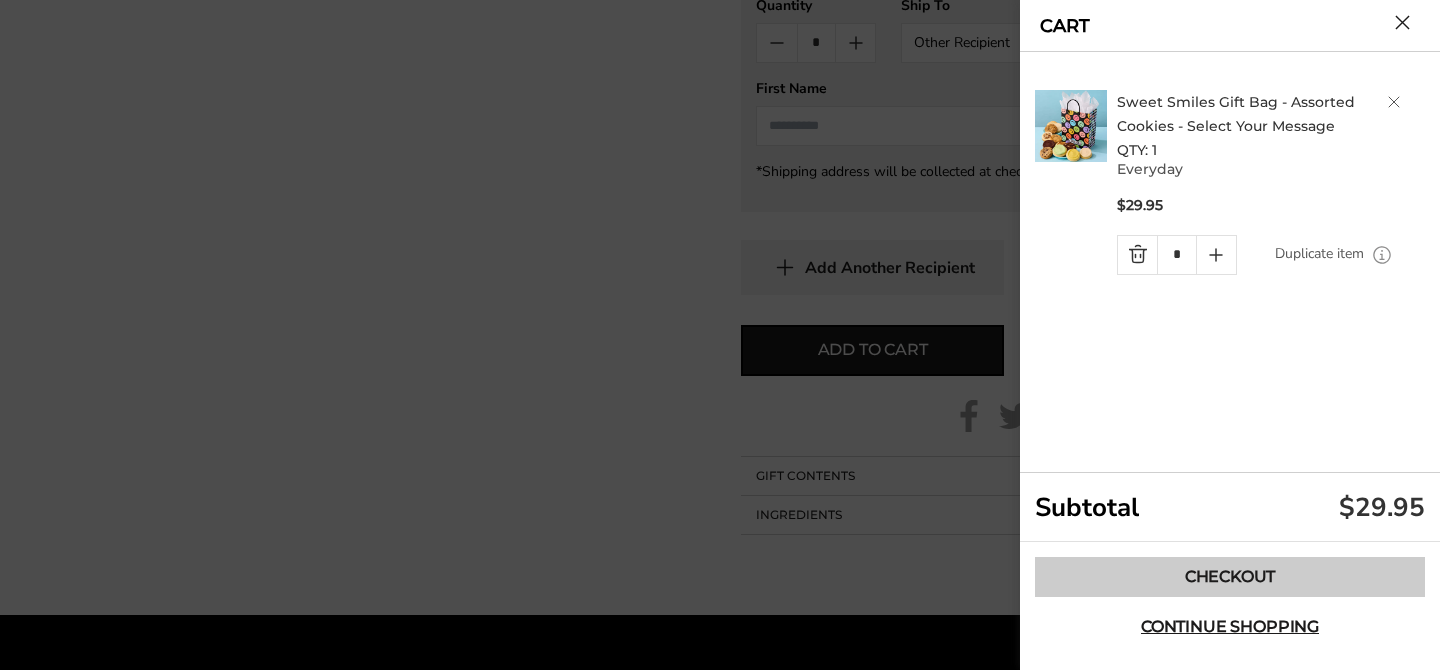 click on "Checkout" at bounding box center (1230, 577) 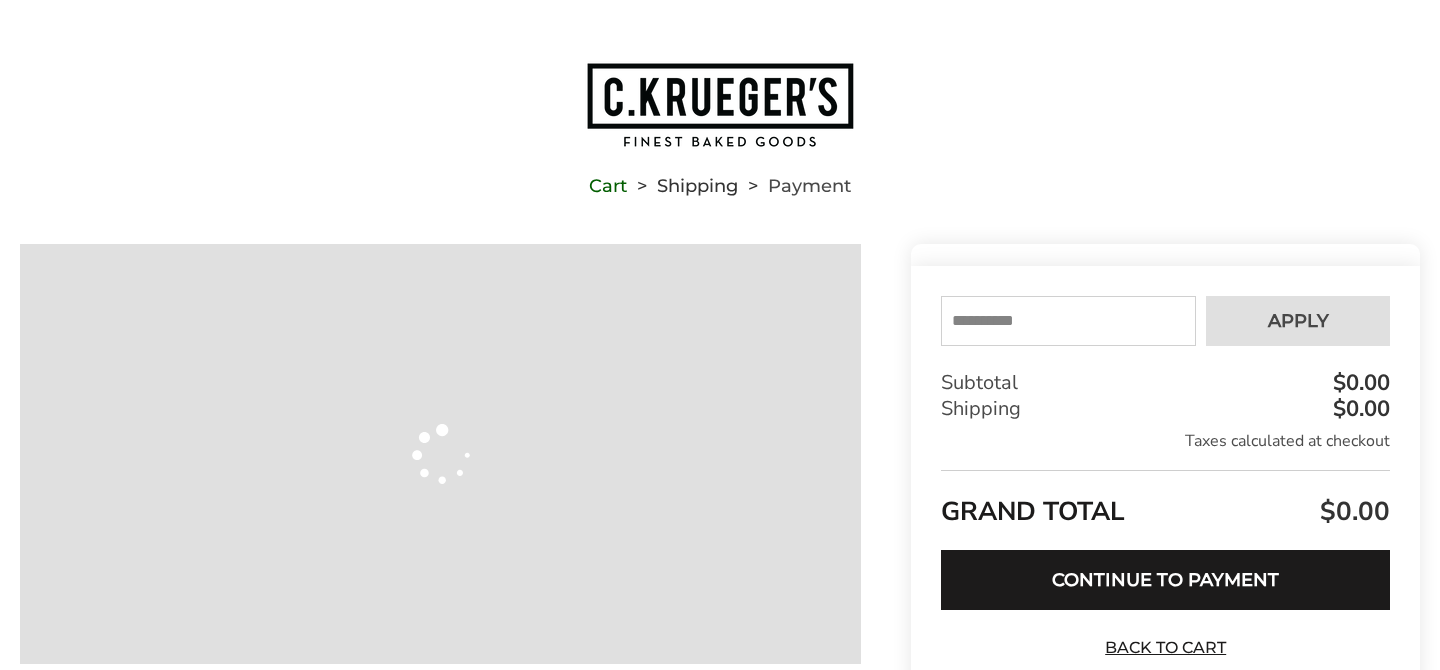 scroll, scrollTop: 0, scrollLeft: 0, axis: both 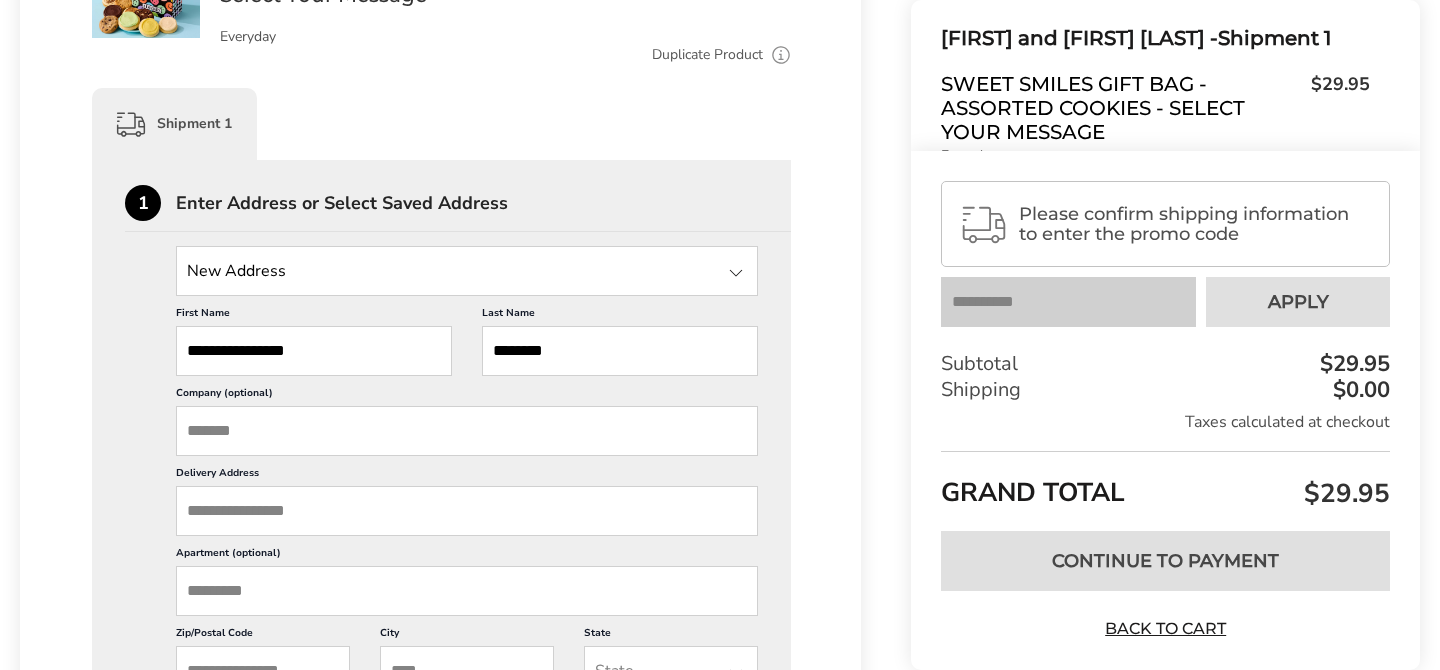 click on "Company (optional)" at bounding box center (467, 431) 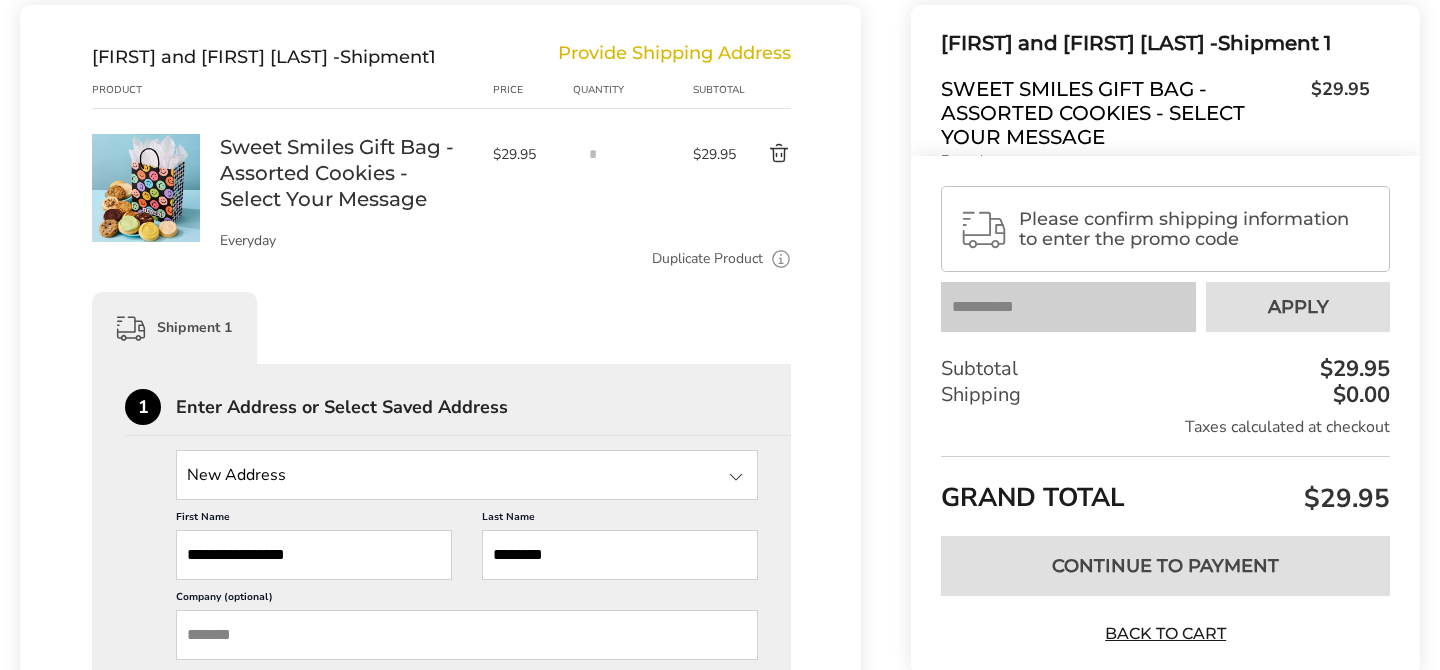 scroll, scrollTop: 234, scrollLeft: 0, axis: vertical 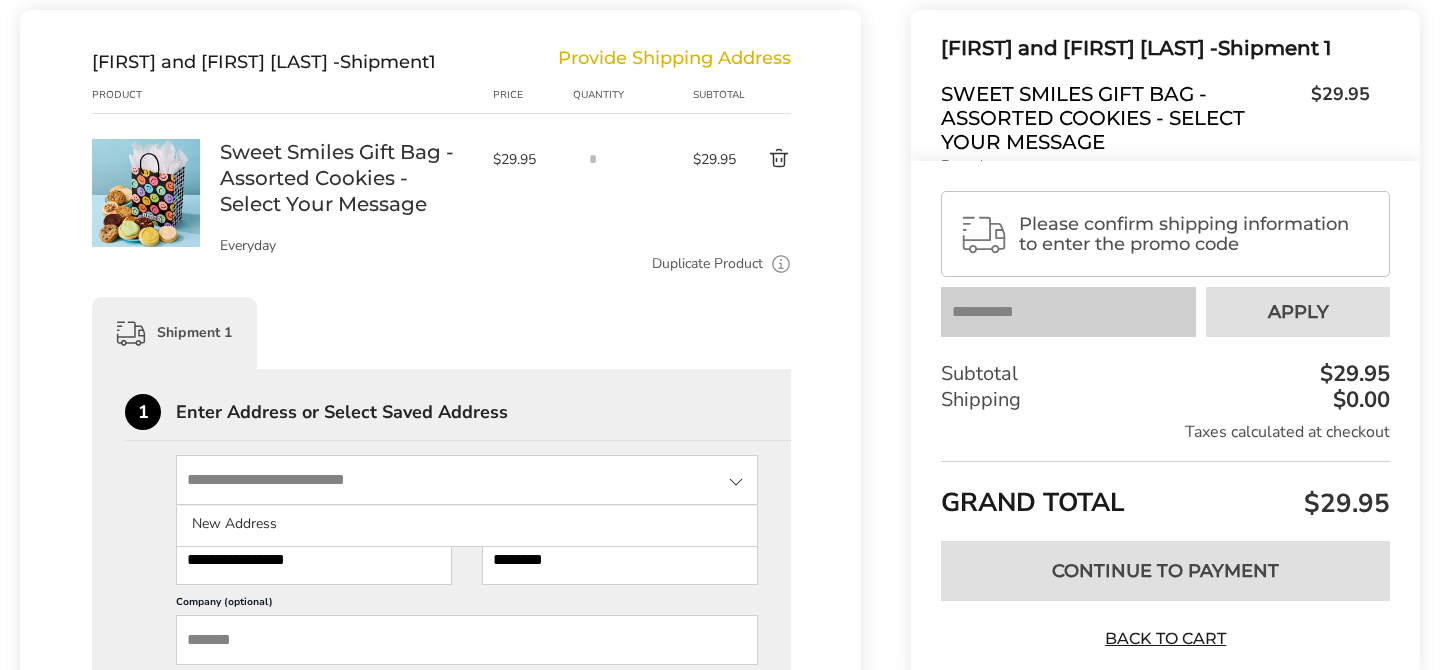 click at bounding box center (467, 480) 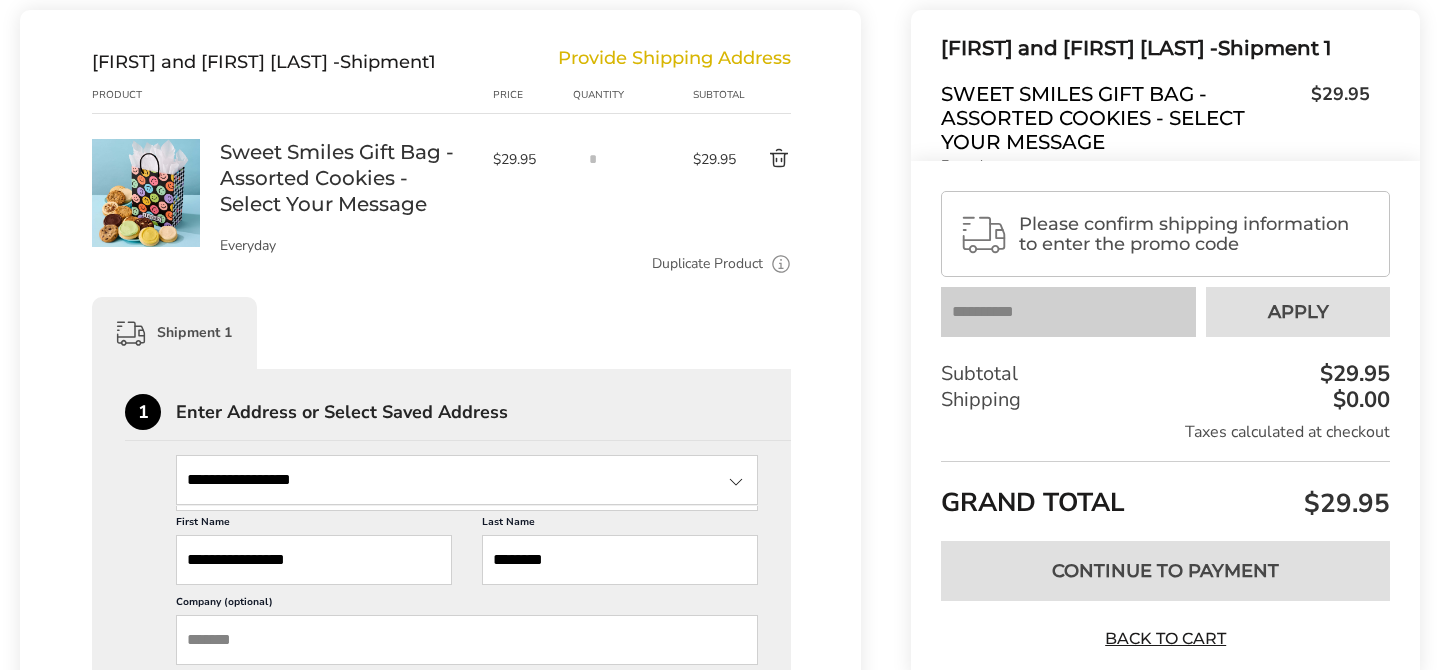 scroll, scrollTop: 1, scrollLeft: 0, axis: vertical 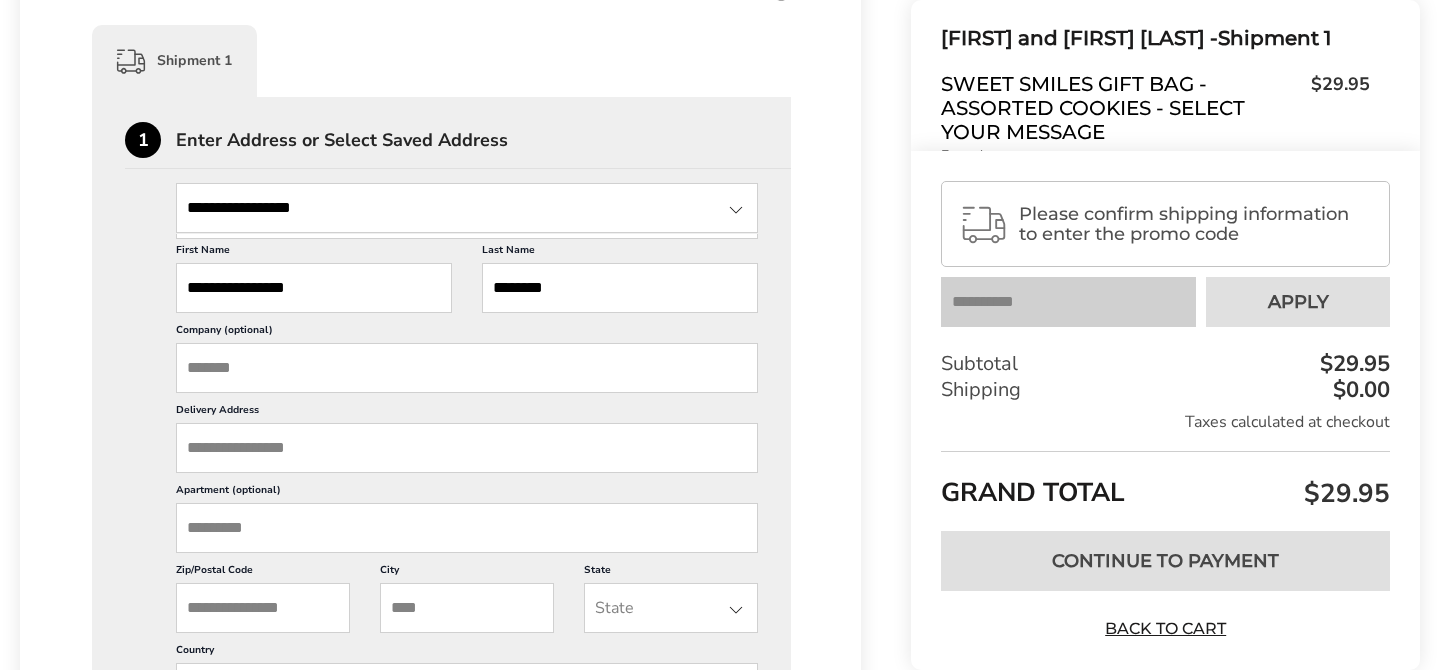 type on "**********" 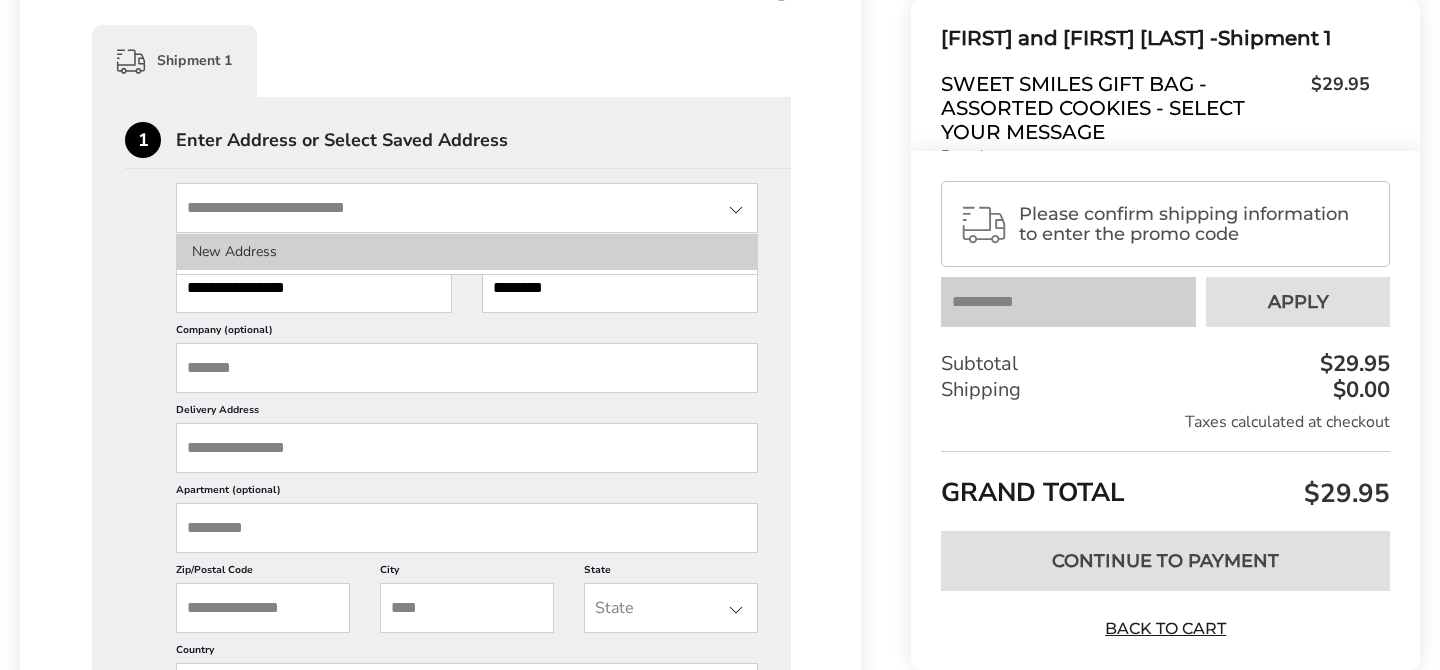 click on "New Address" 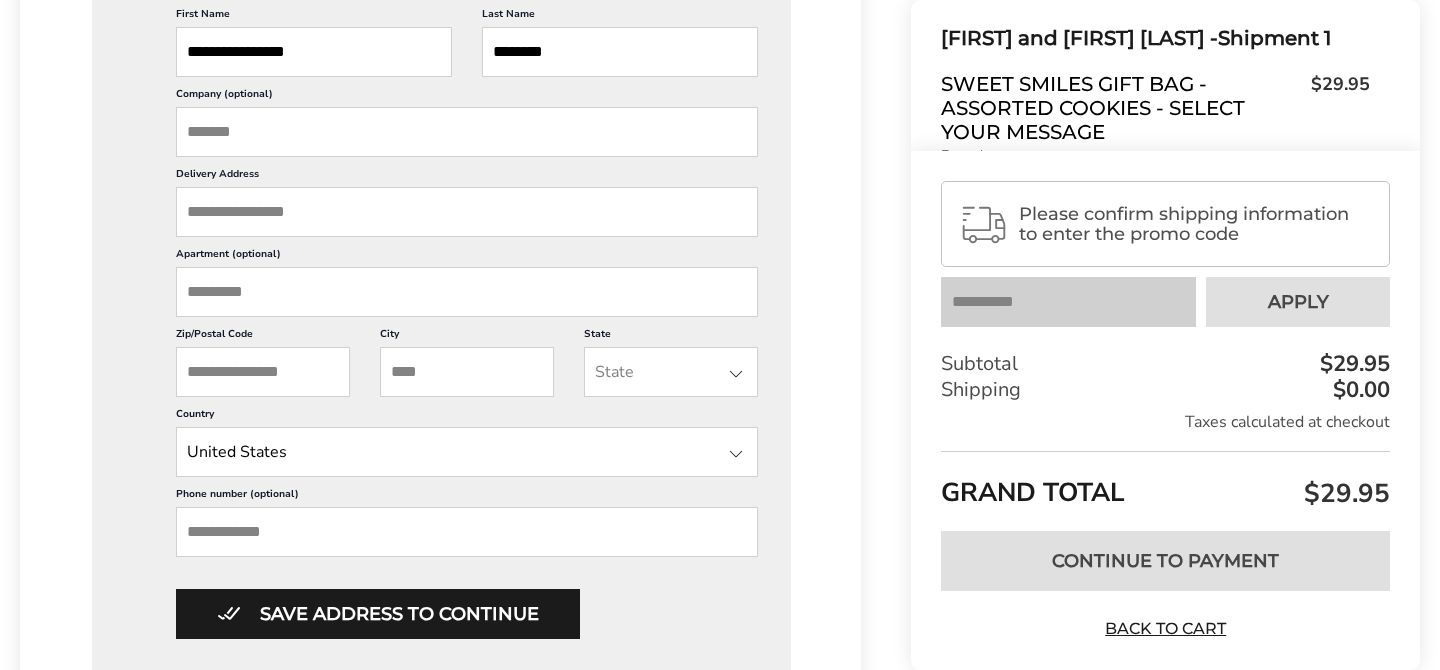 scroll, scrollTop: 747, scrollLeft: 0, axis: vertical 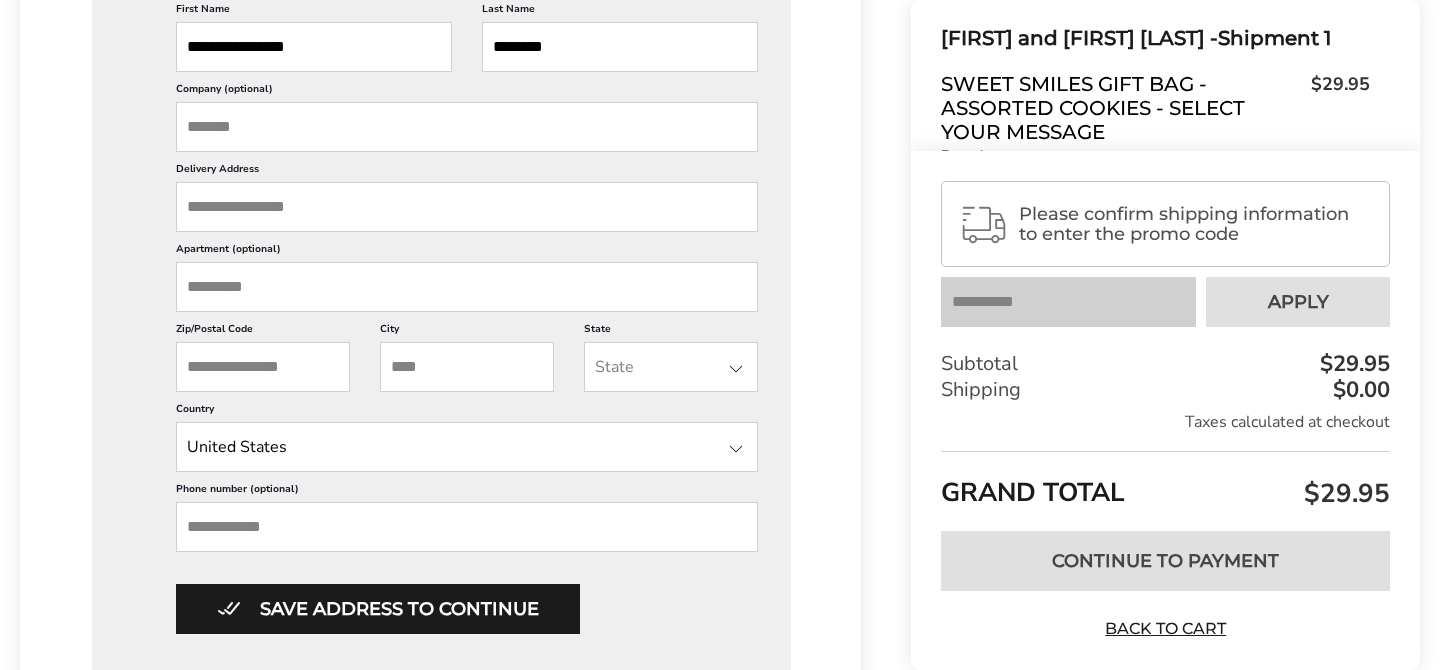 click on "Delivery Address" at bounding box center (467, 207) 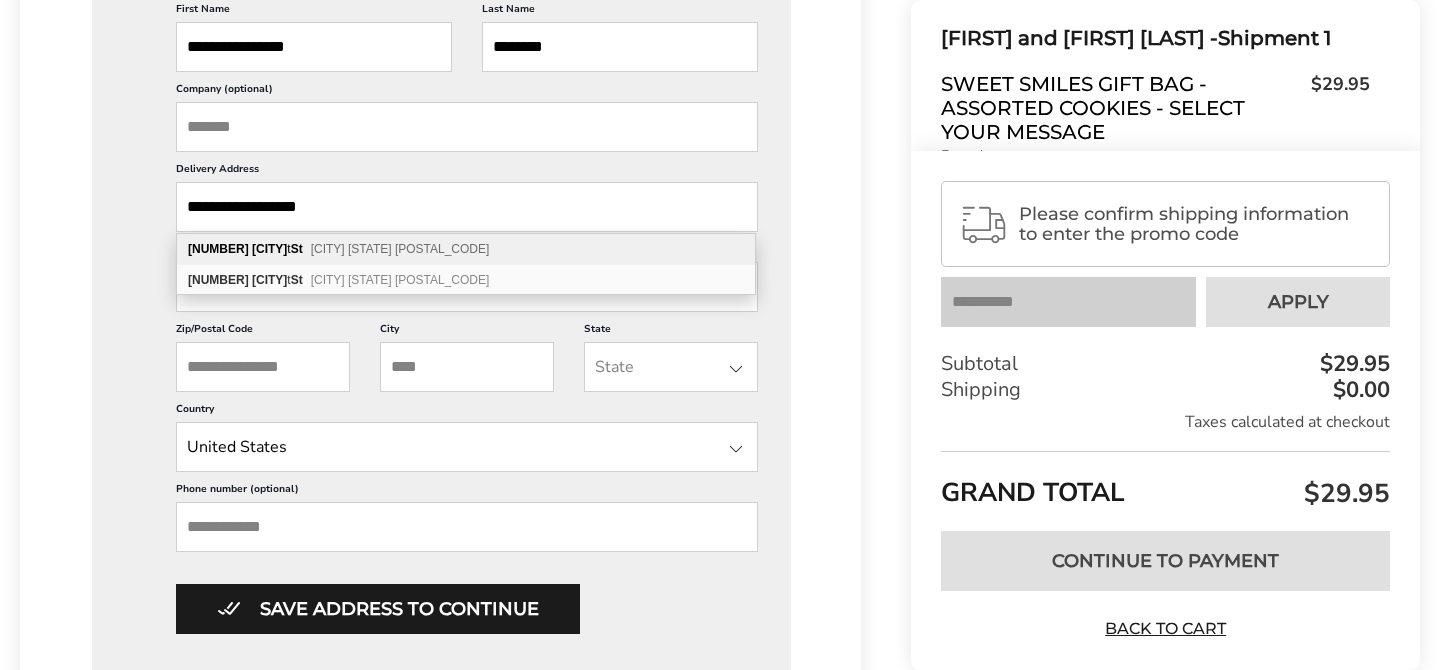 click on "[CITY]" at bounding box center (269, 249) 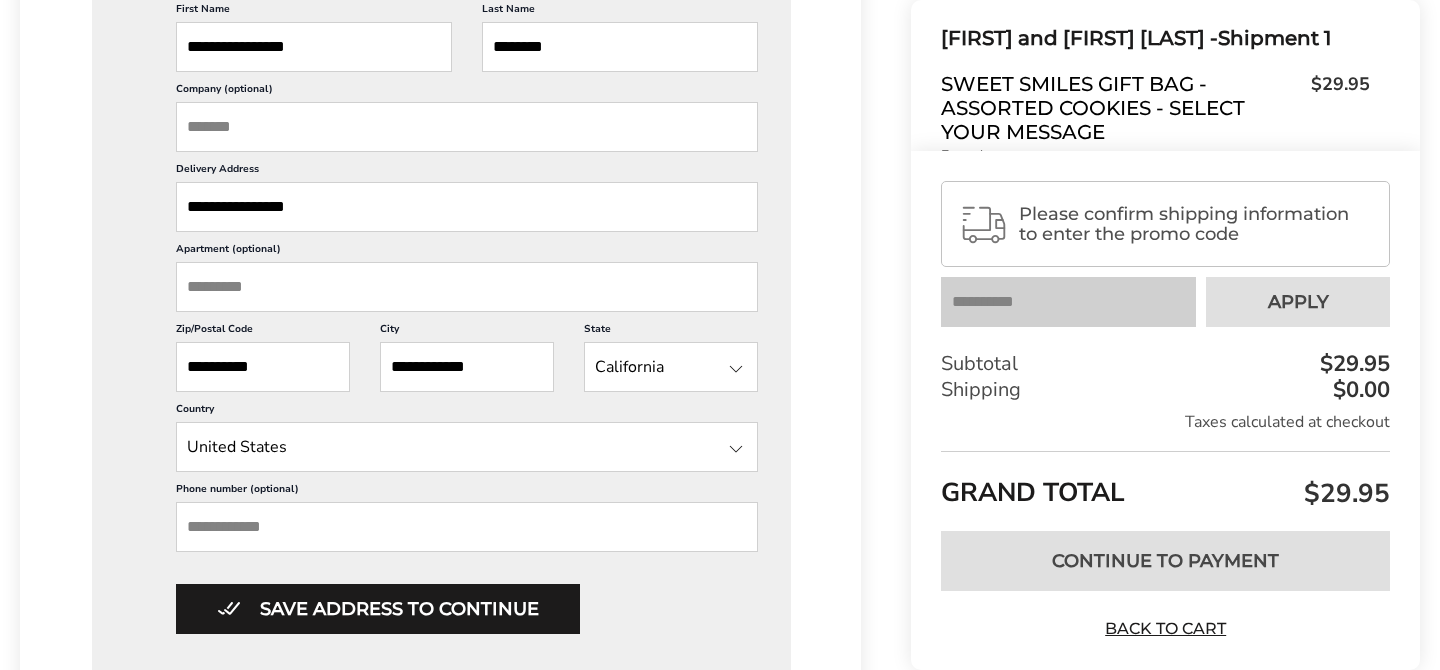 click on "Phone number (optional)" at bounding box center (467, 527) 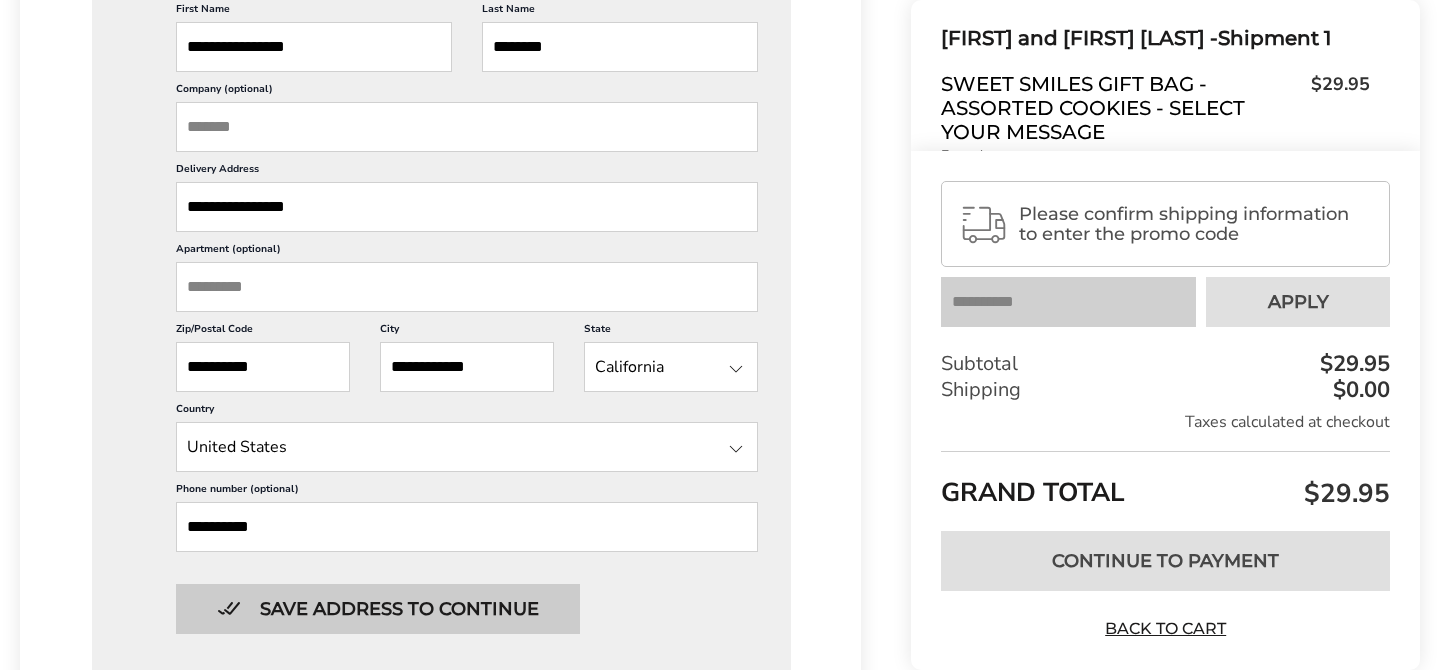 type on "**********" 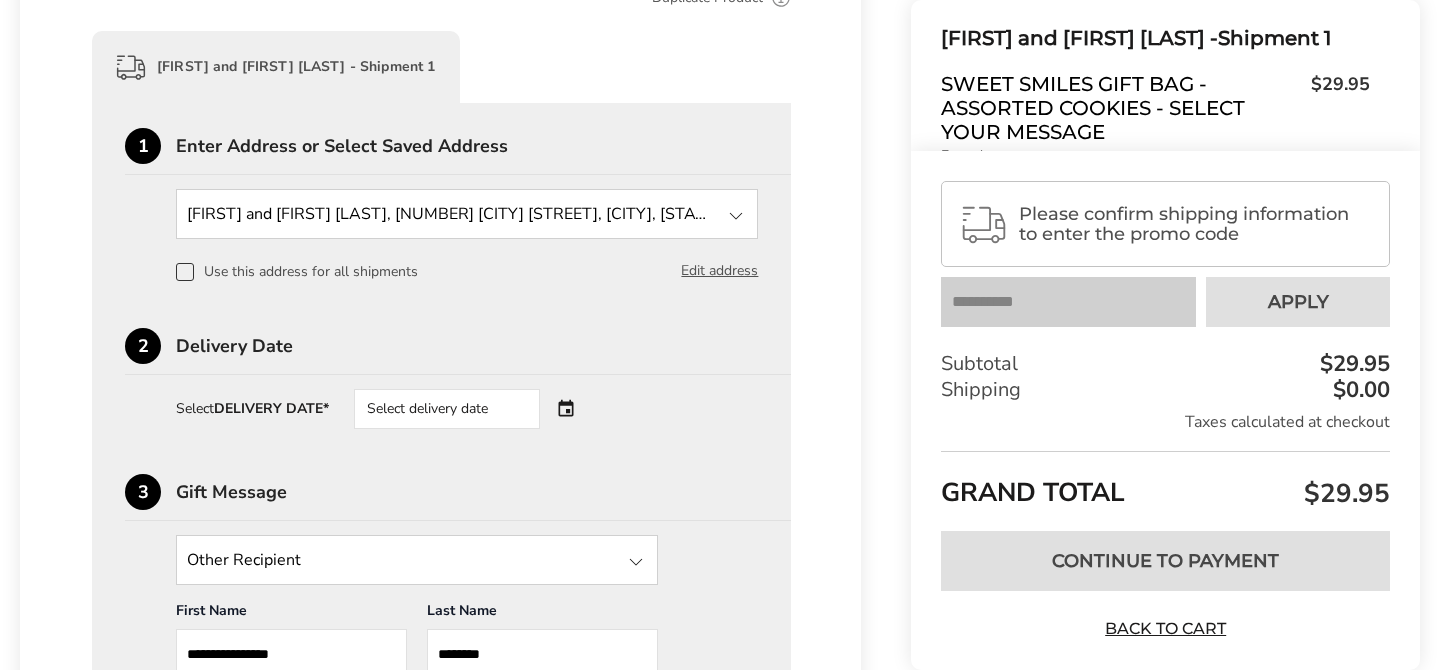scroll, scrollTop: 514, scrollLeft: 0, axis: vertical 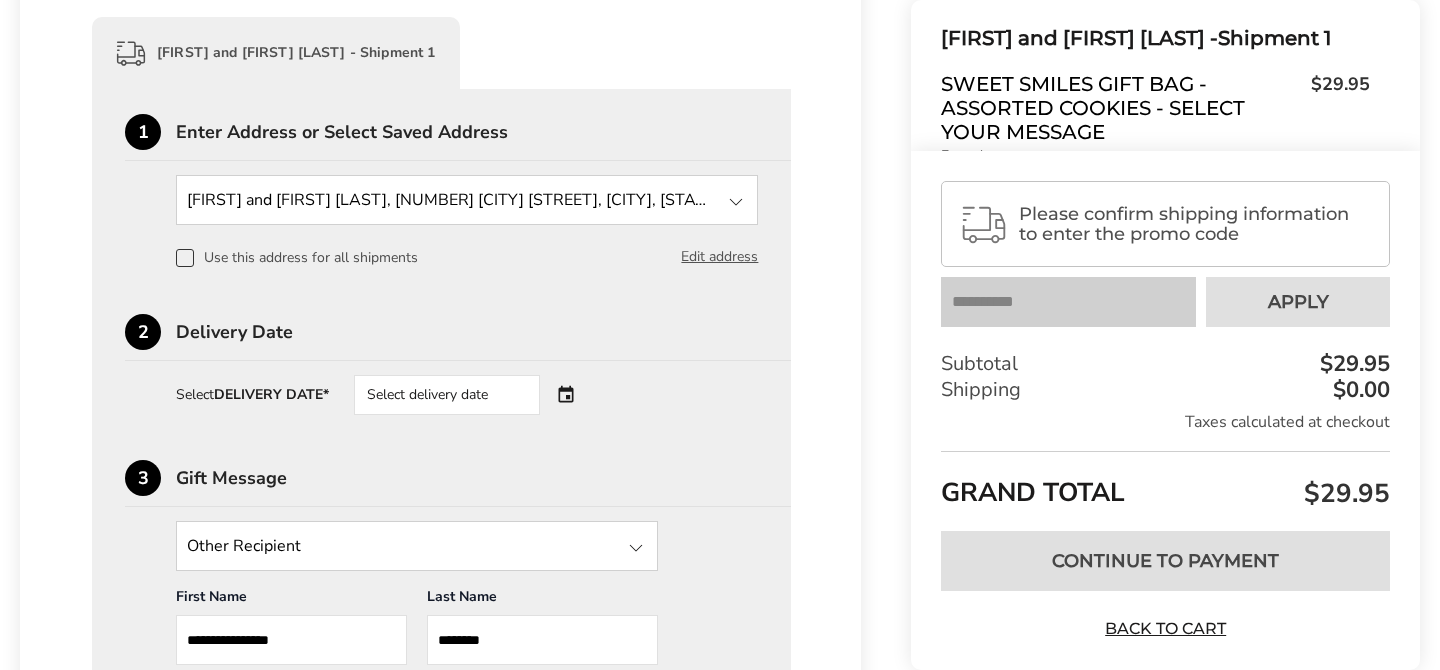 click on "Select delivery date" at bounding box center (447, 395) 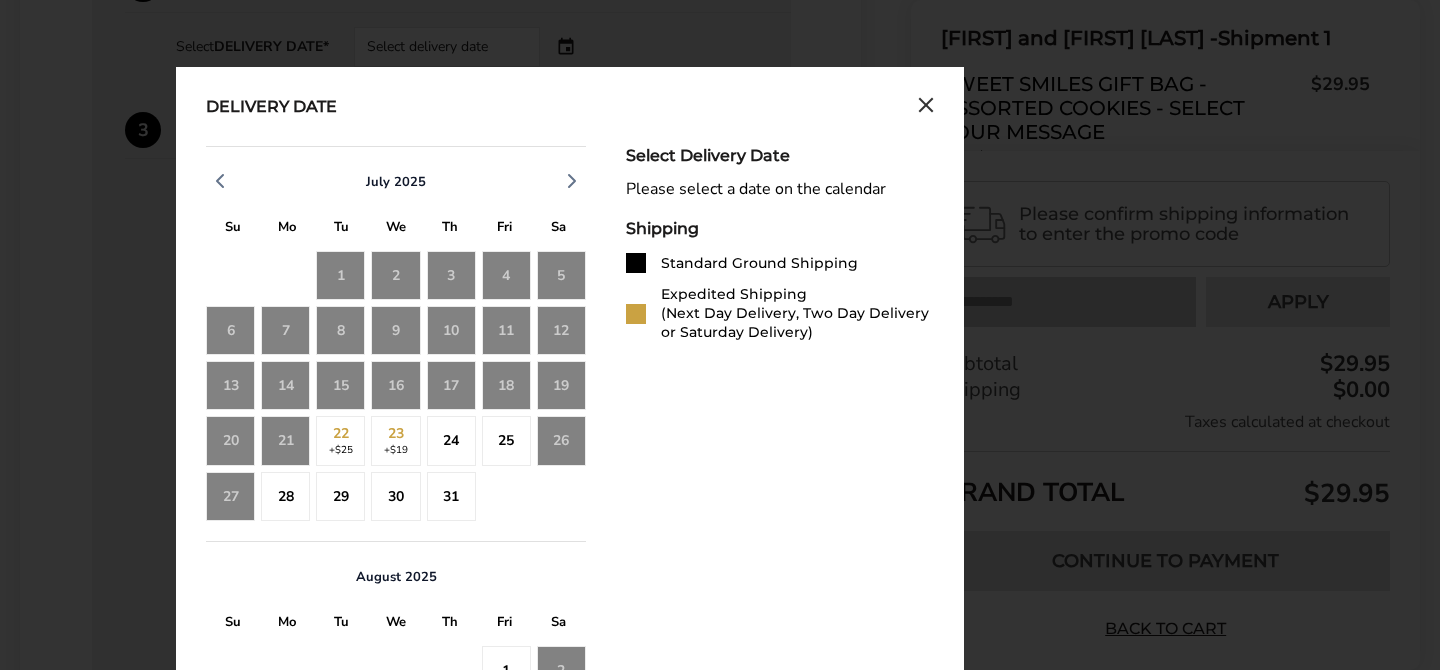 scroll, scrollTop: 865, scrollLeft: 0, axis: vertical 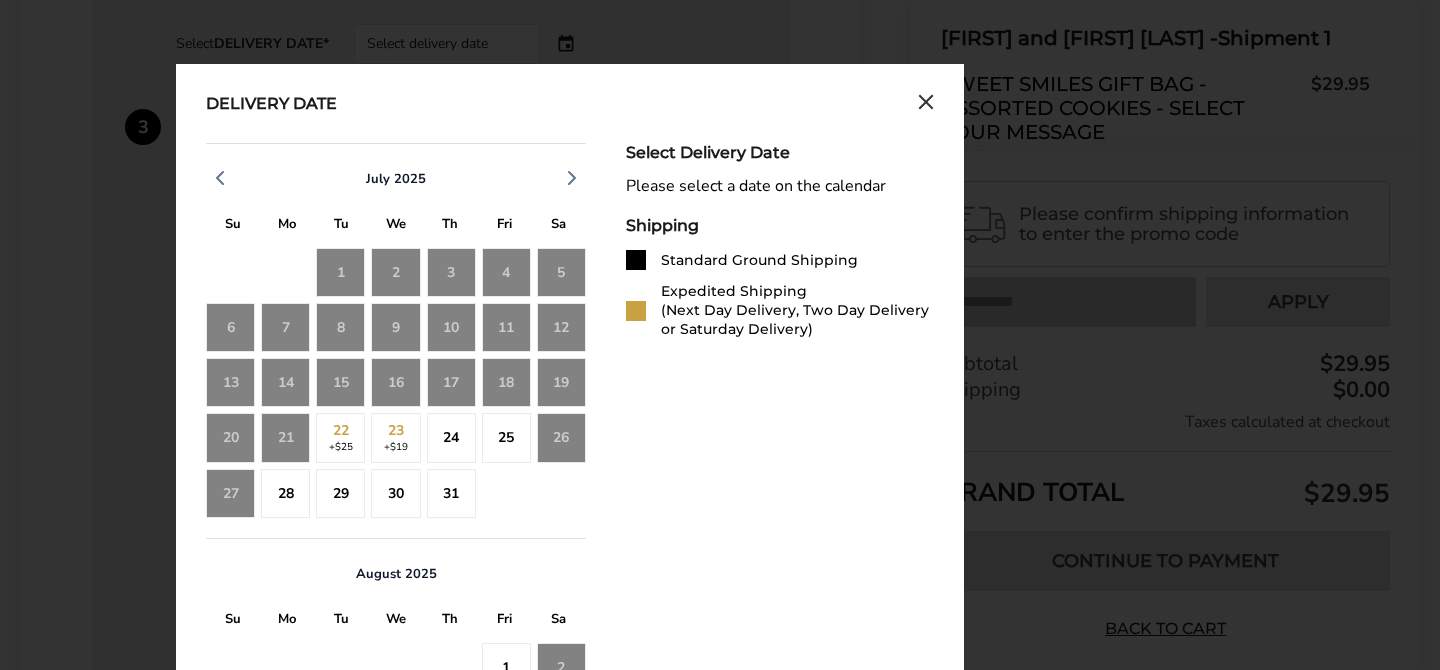 click on "21" 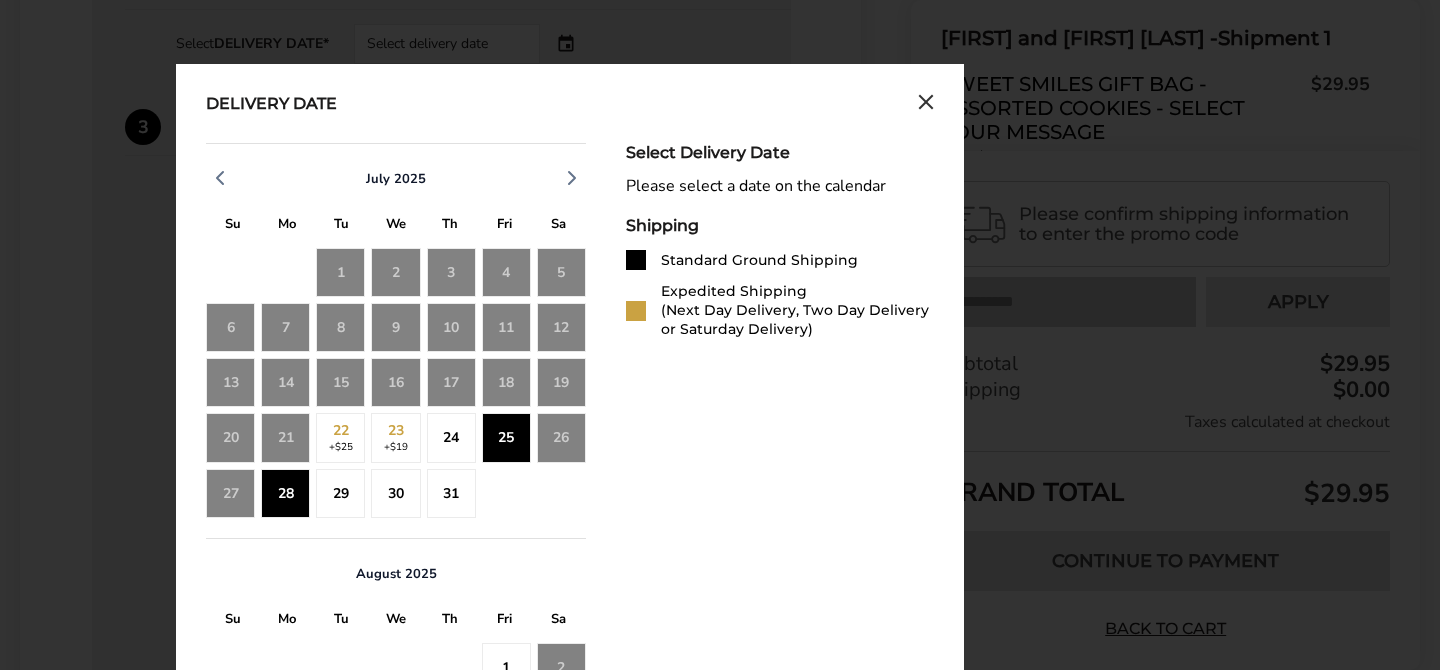 click on "24" 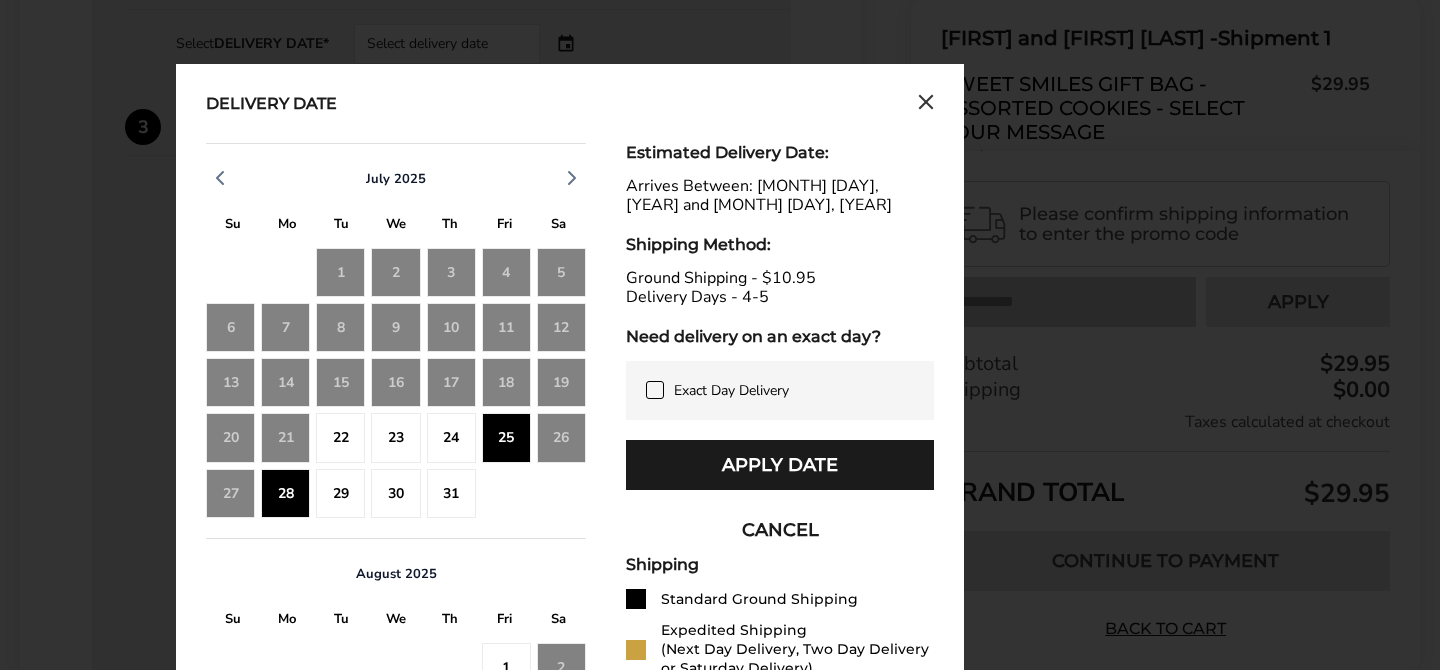 click on "29" 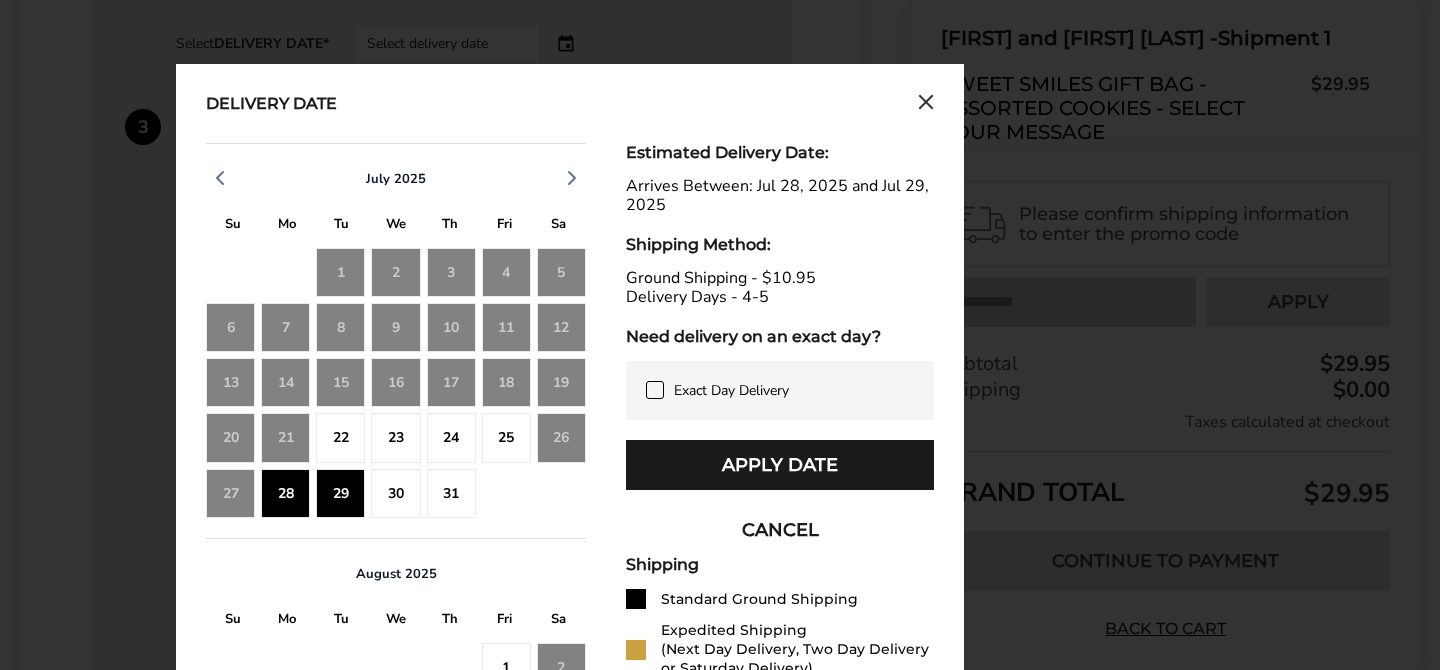 click on "24" 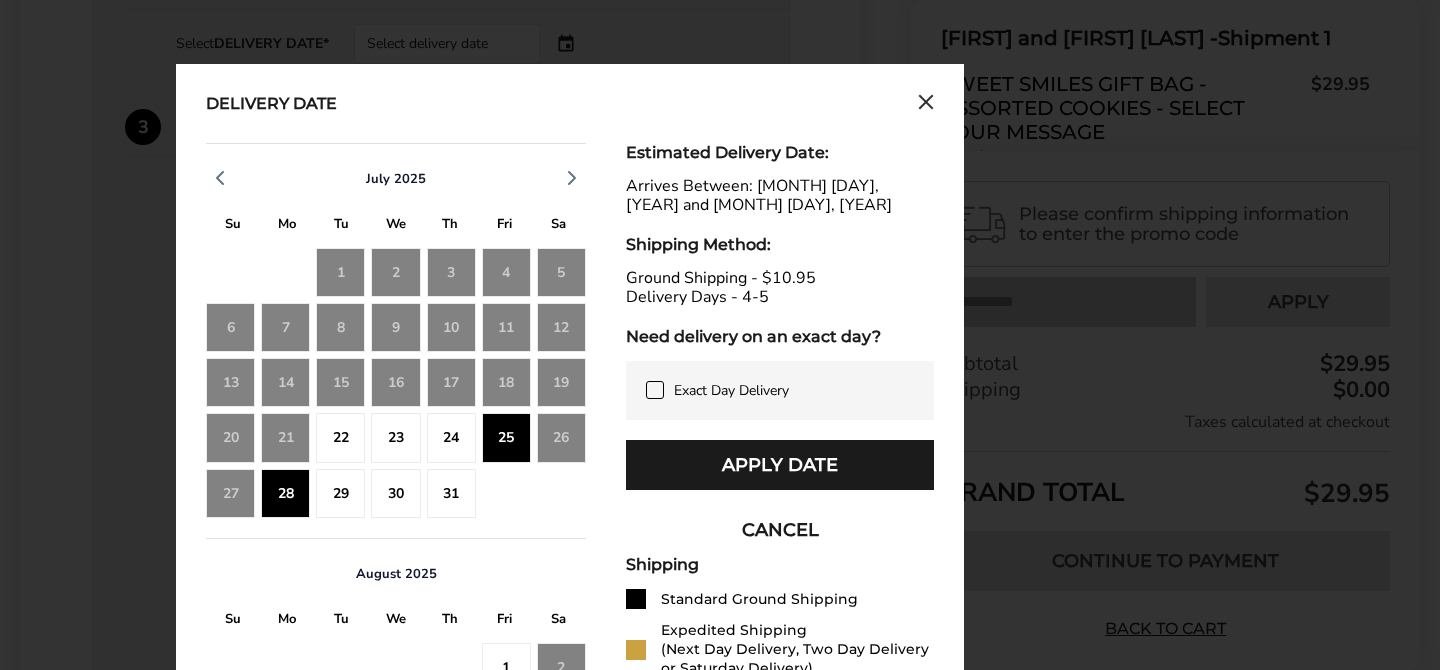 click on "24" 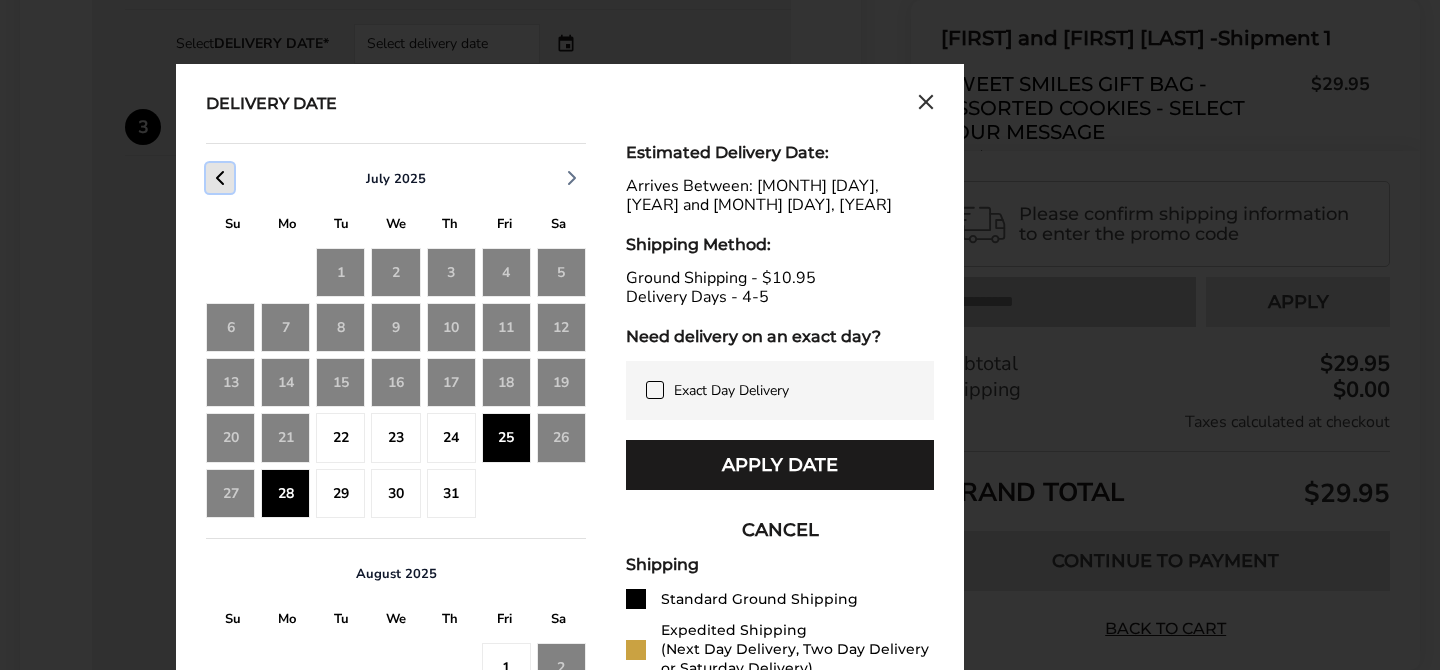 click 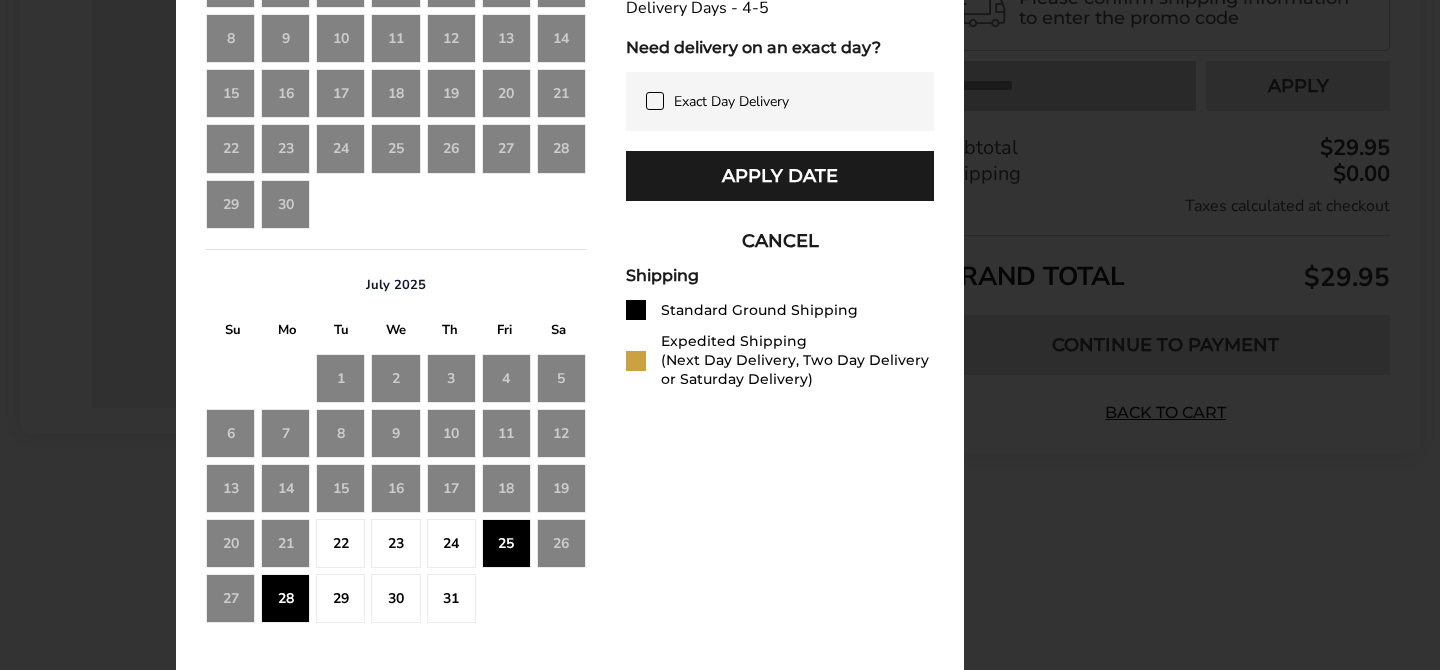 scroll, scrollTop: 1157, scrollLeft: 0, axis: vertical 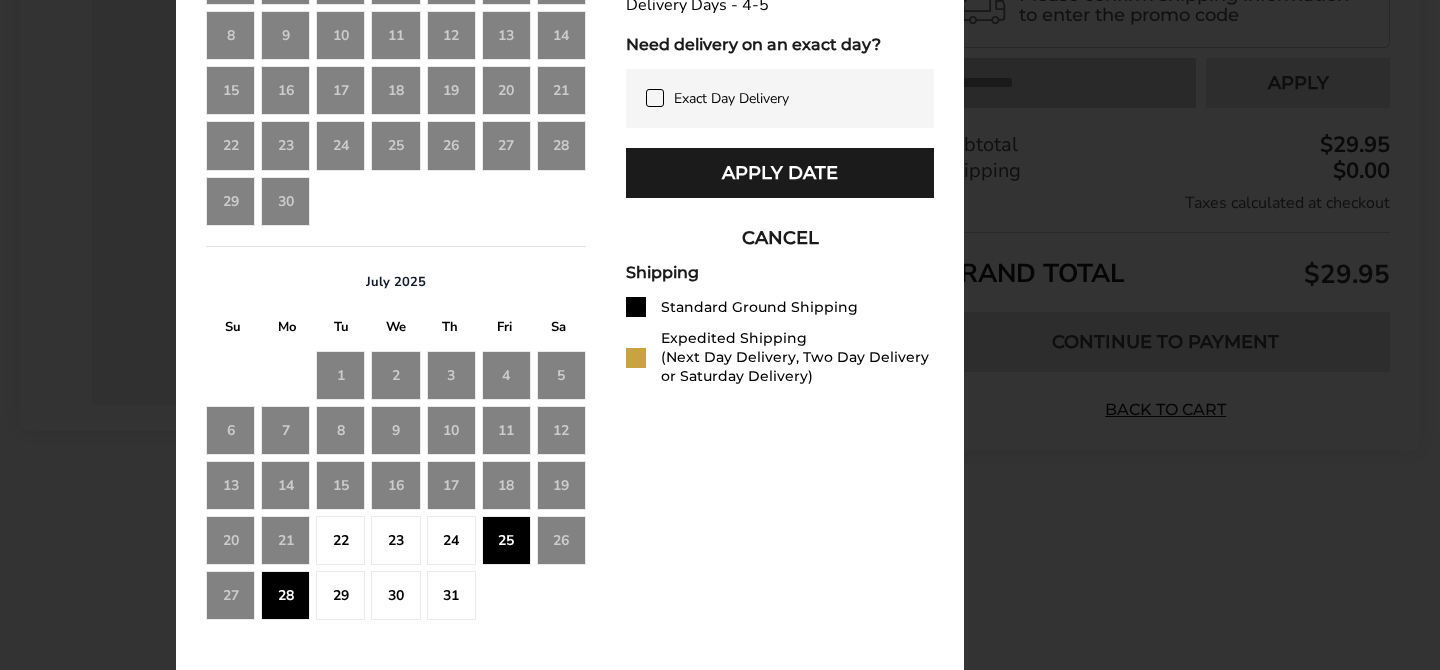 click on "25" 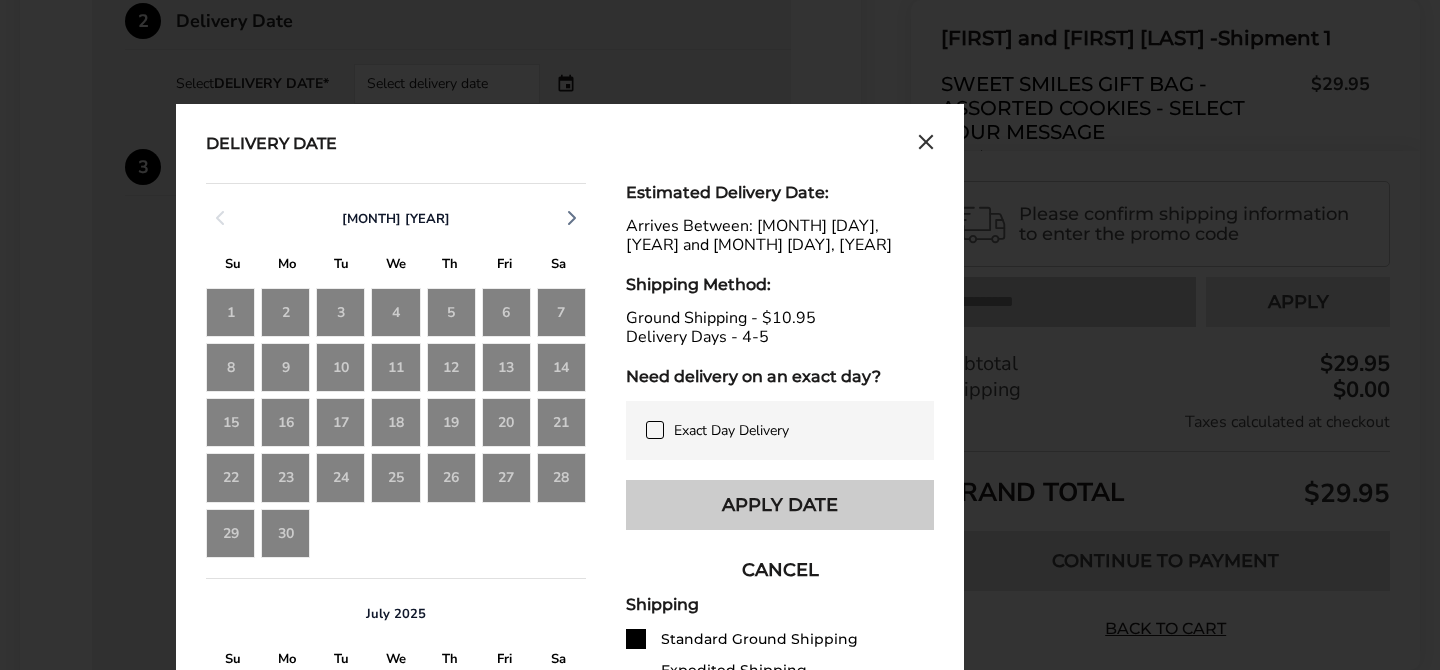scroll, scrollTop: 824, scrollLeft: 0, axis: vertical 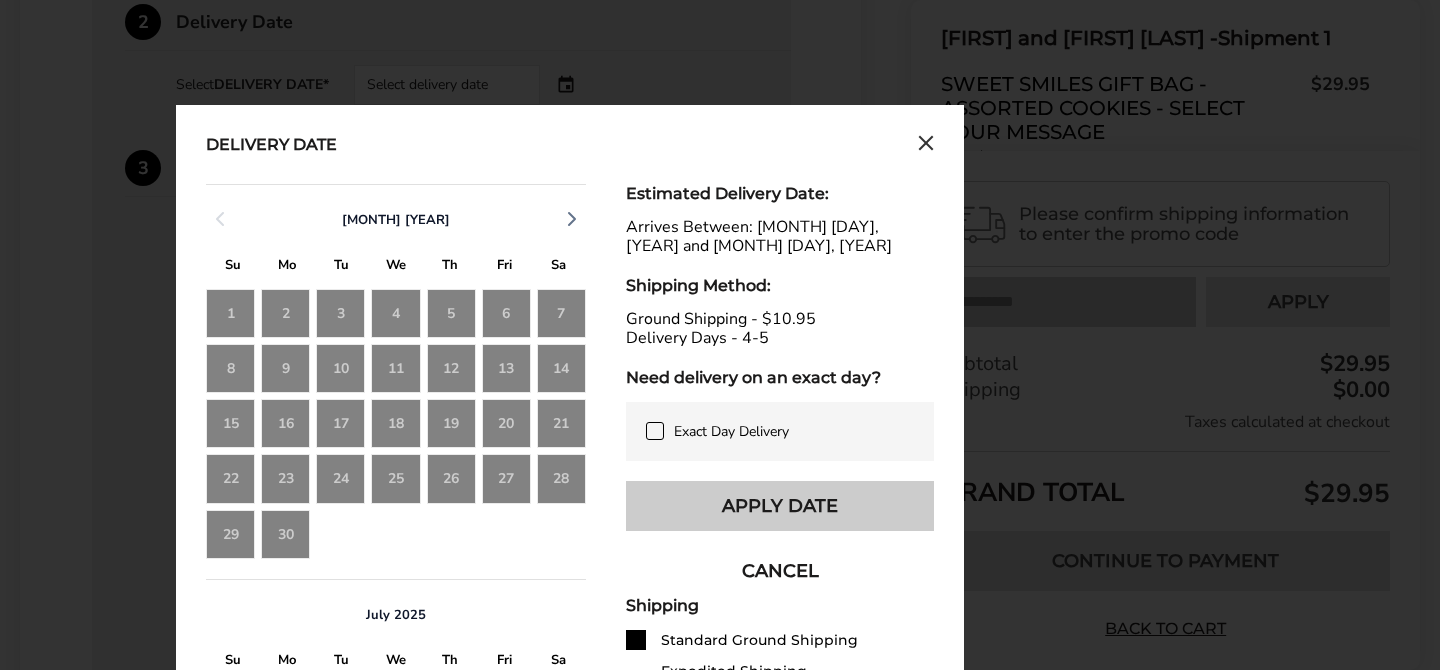 click on "Apply Date" at bounding box center [780, 506] 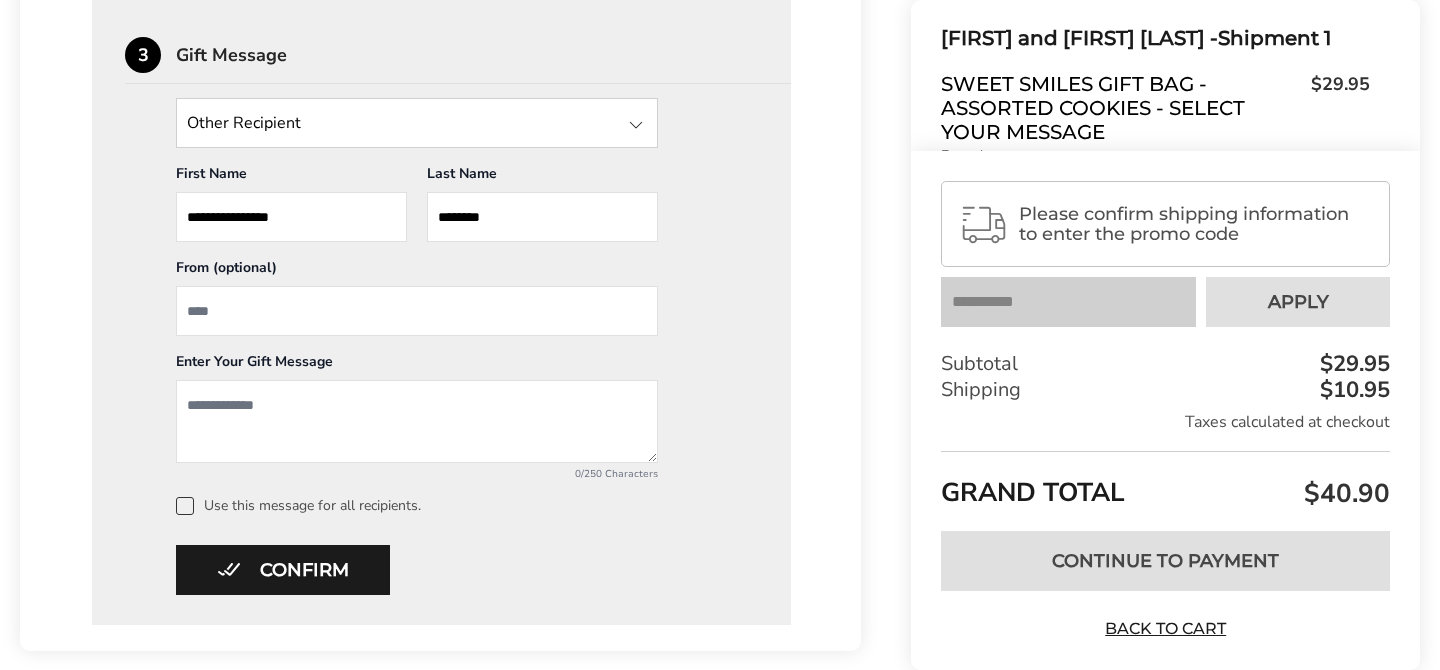 scroll, scrollTop: 940, scrollLeft: 0, axis: vertical 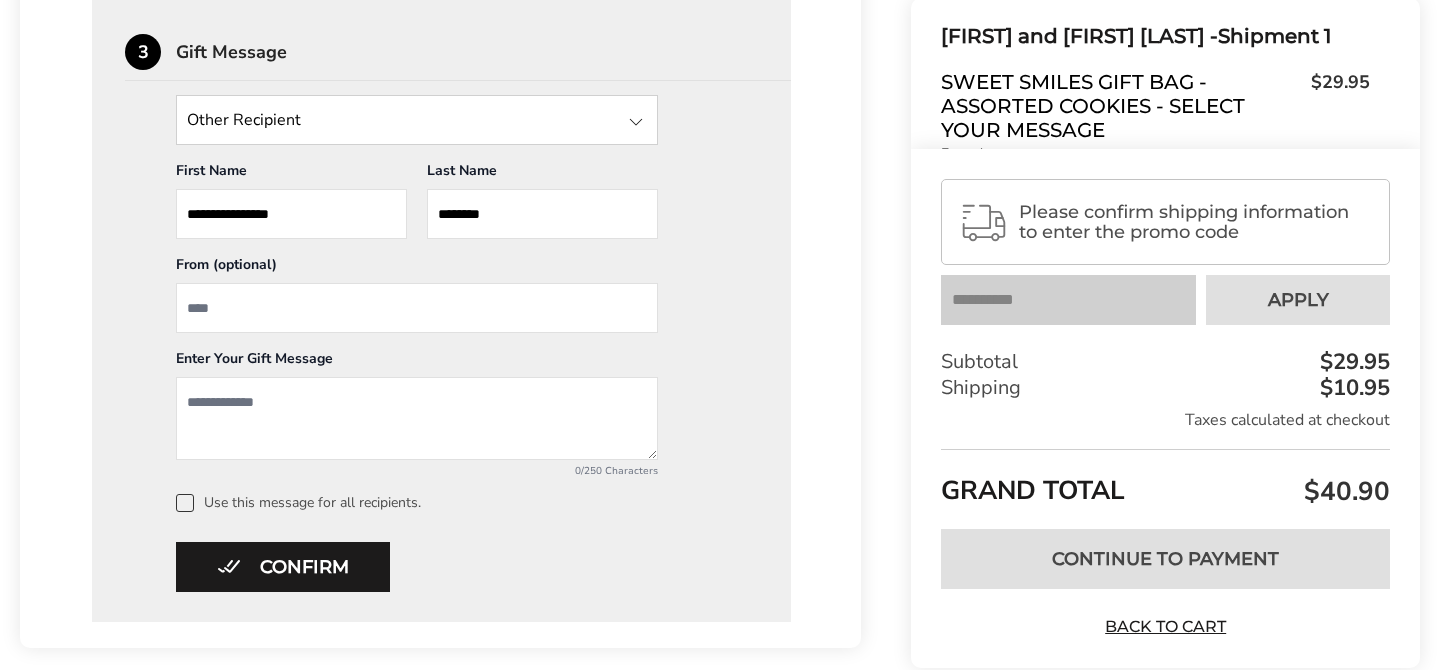 click at bounding box center (417, 418) 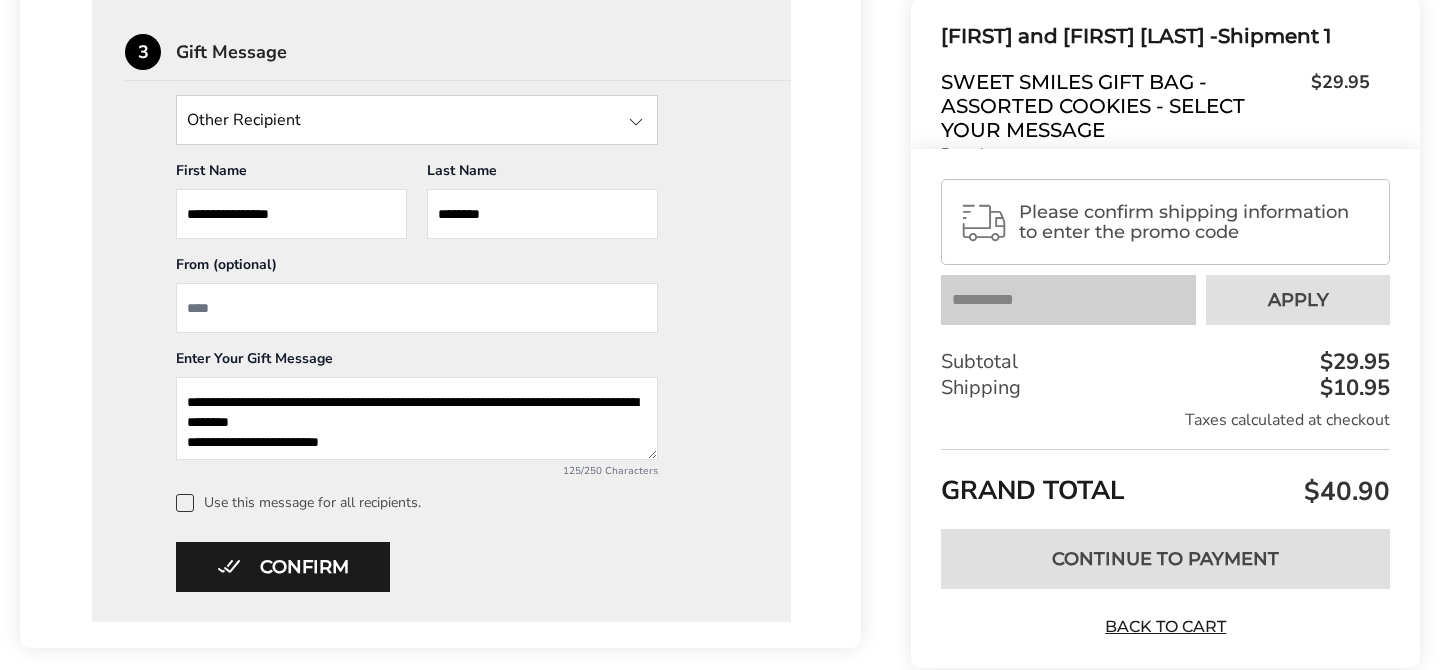type on "**********" 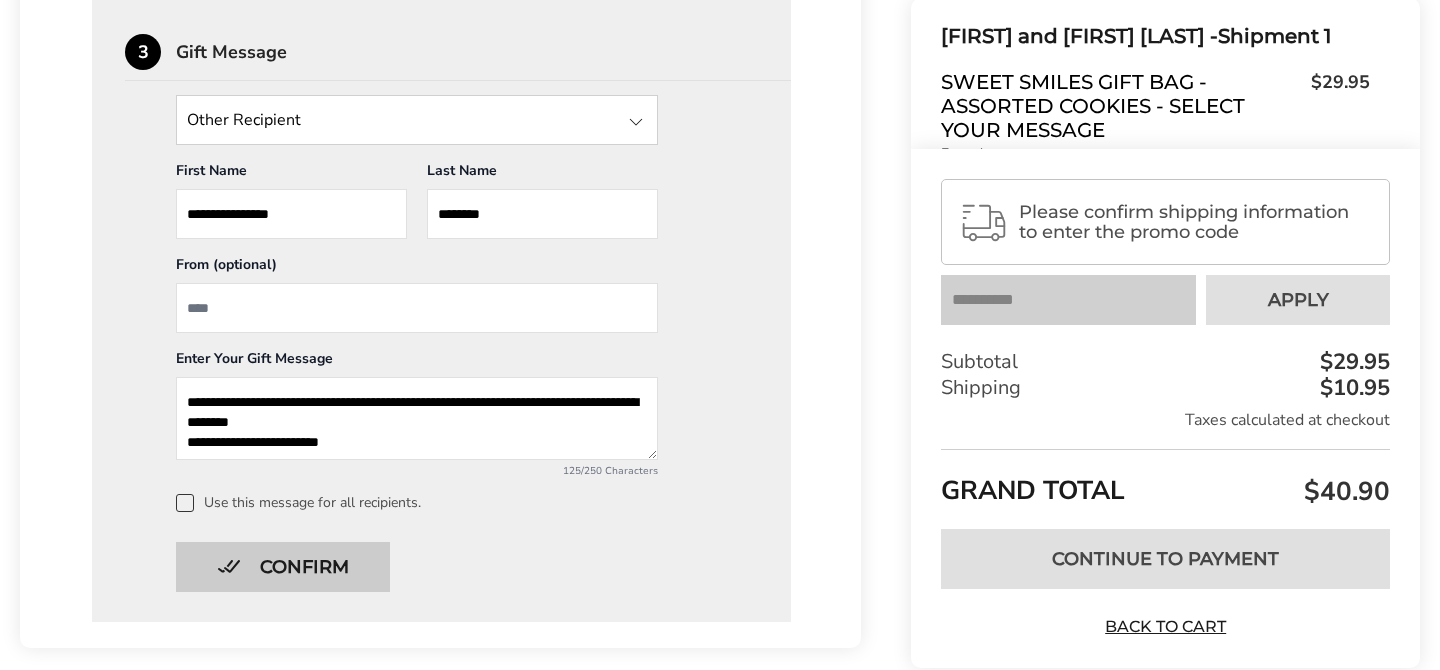 click on "Confirm" at bounding box center [283, 567] 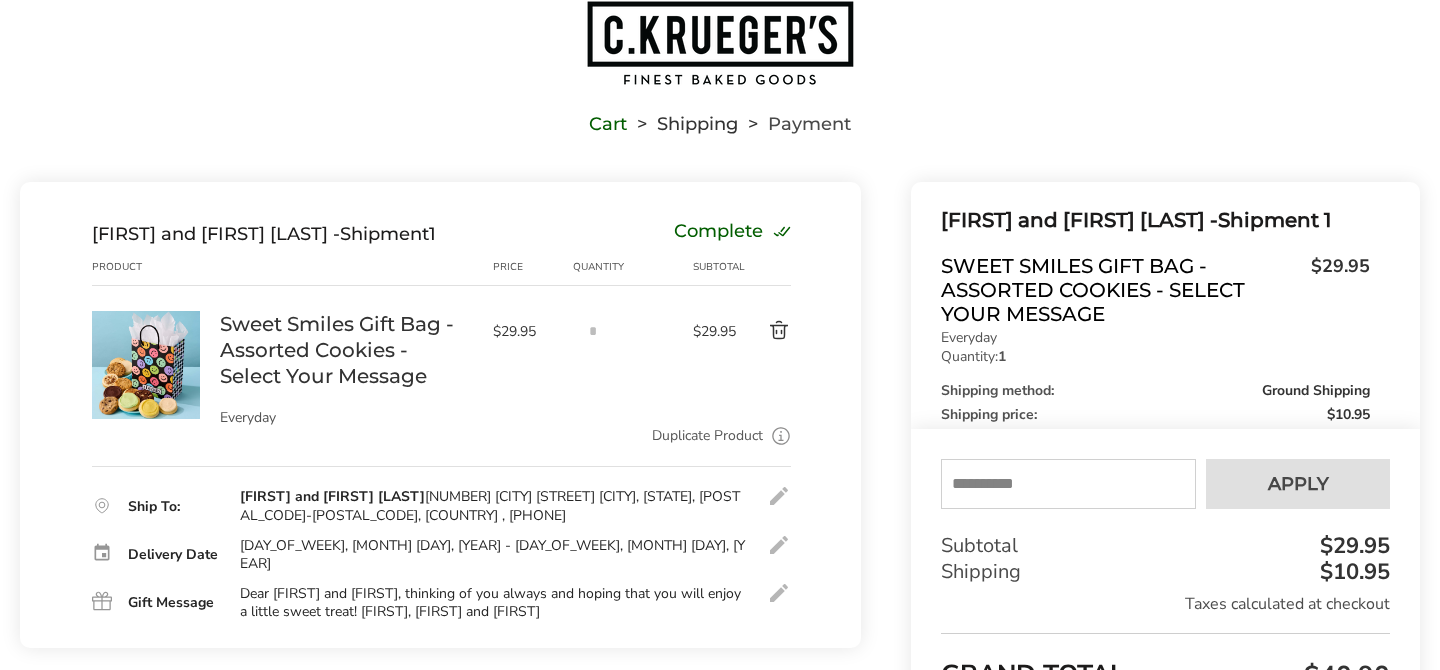 scroll, scrollTop: 0, scrollLeft: 0, axis: both 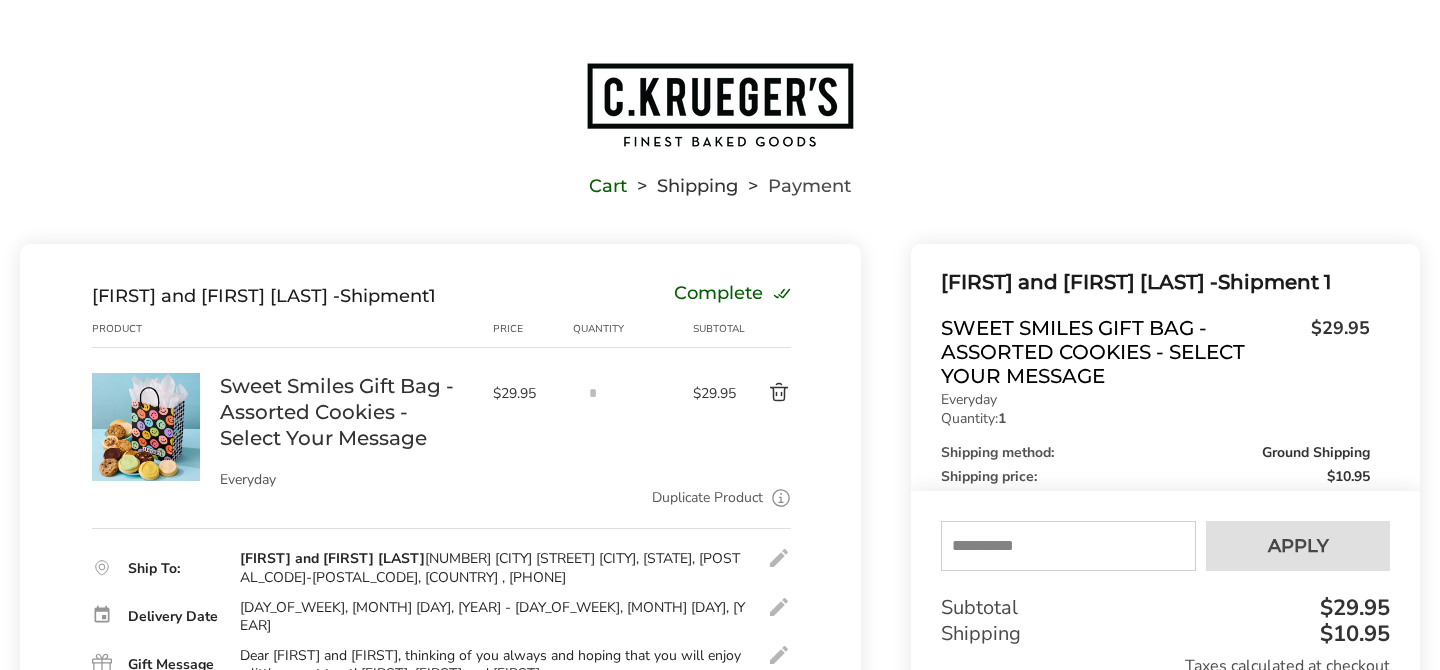 click at bounding box center (1068, 546) 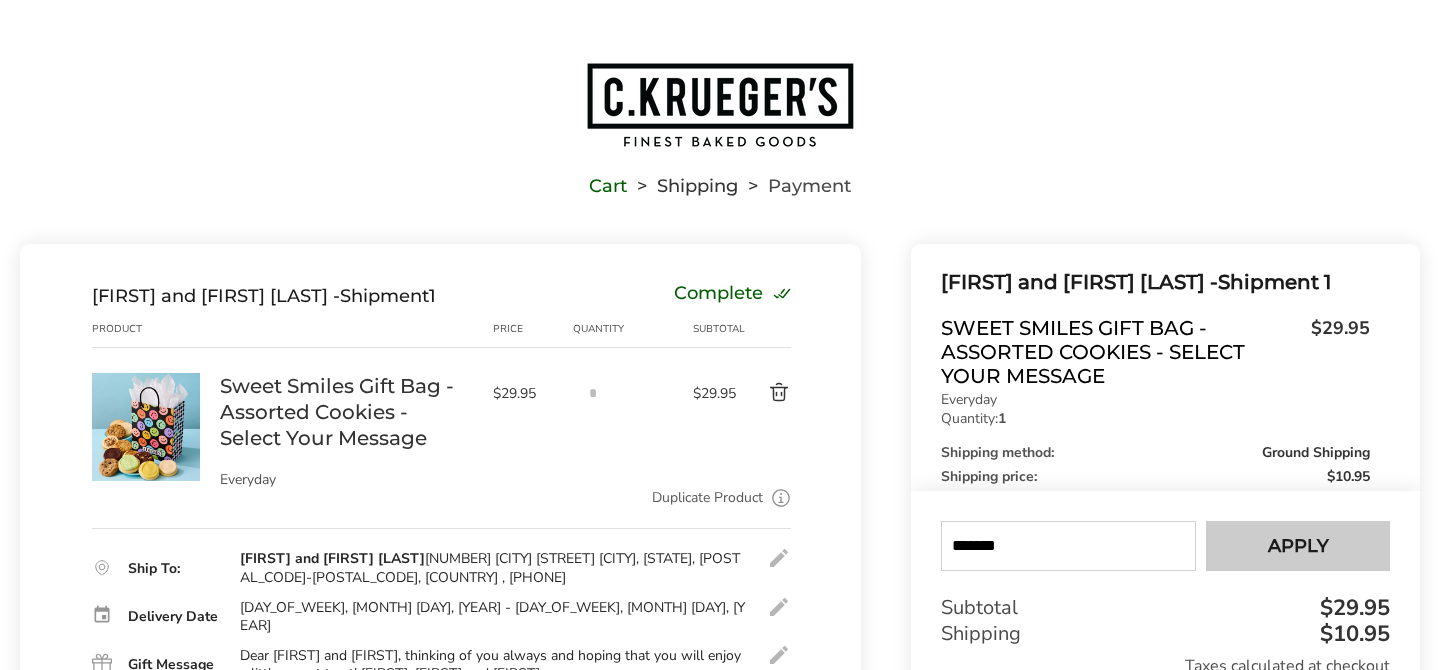 type on "*******" 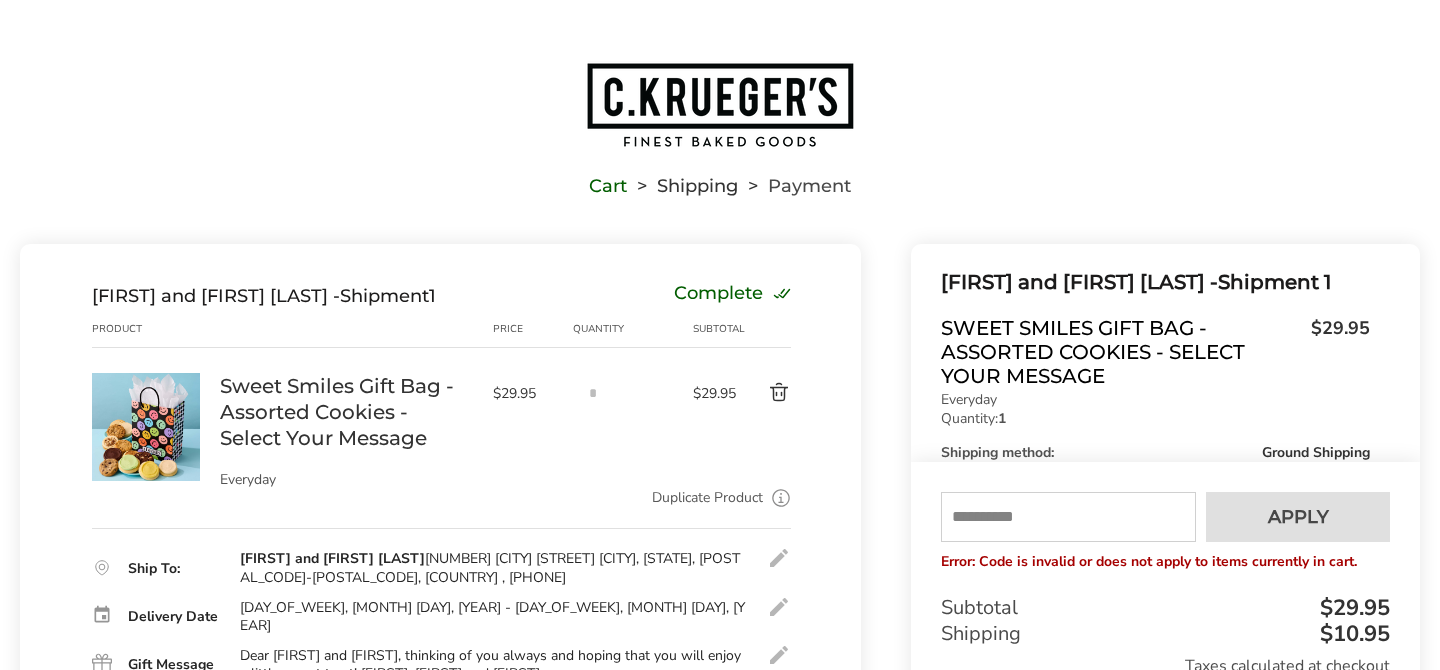 click at bounding box center (1068, 517) 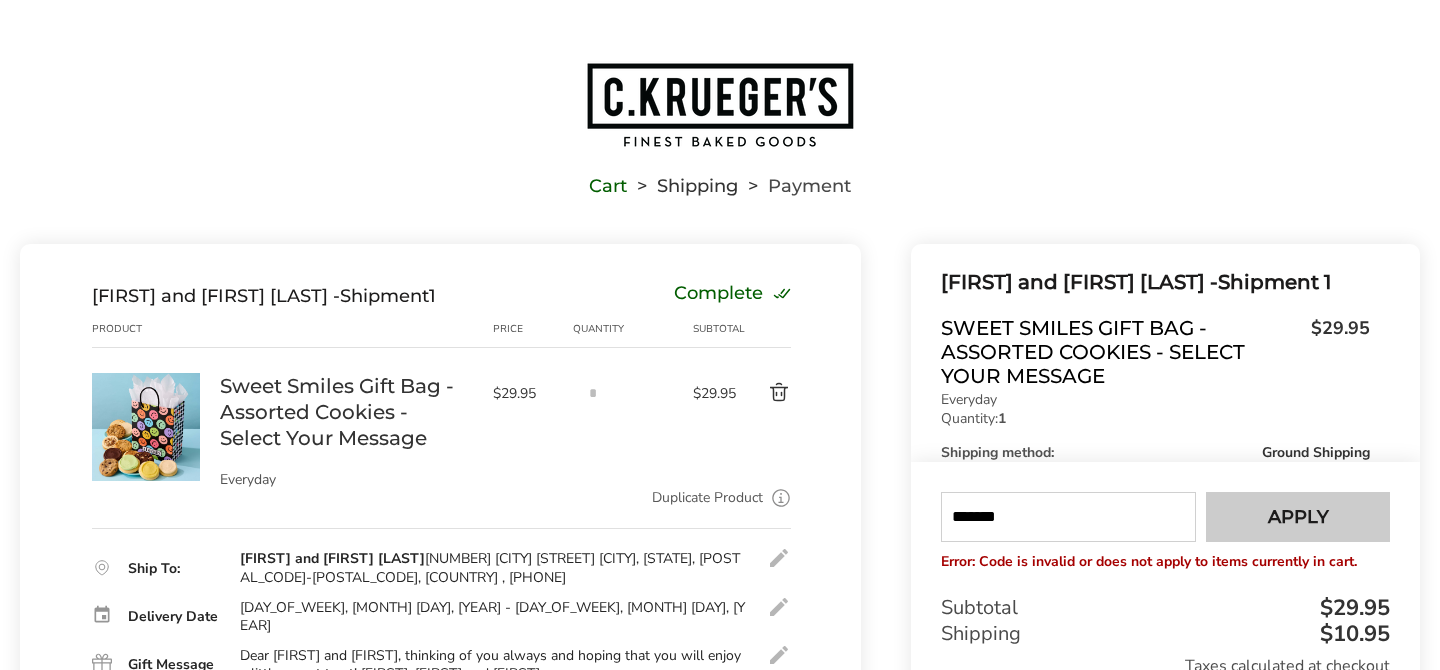 type on "*******" 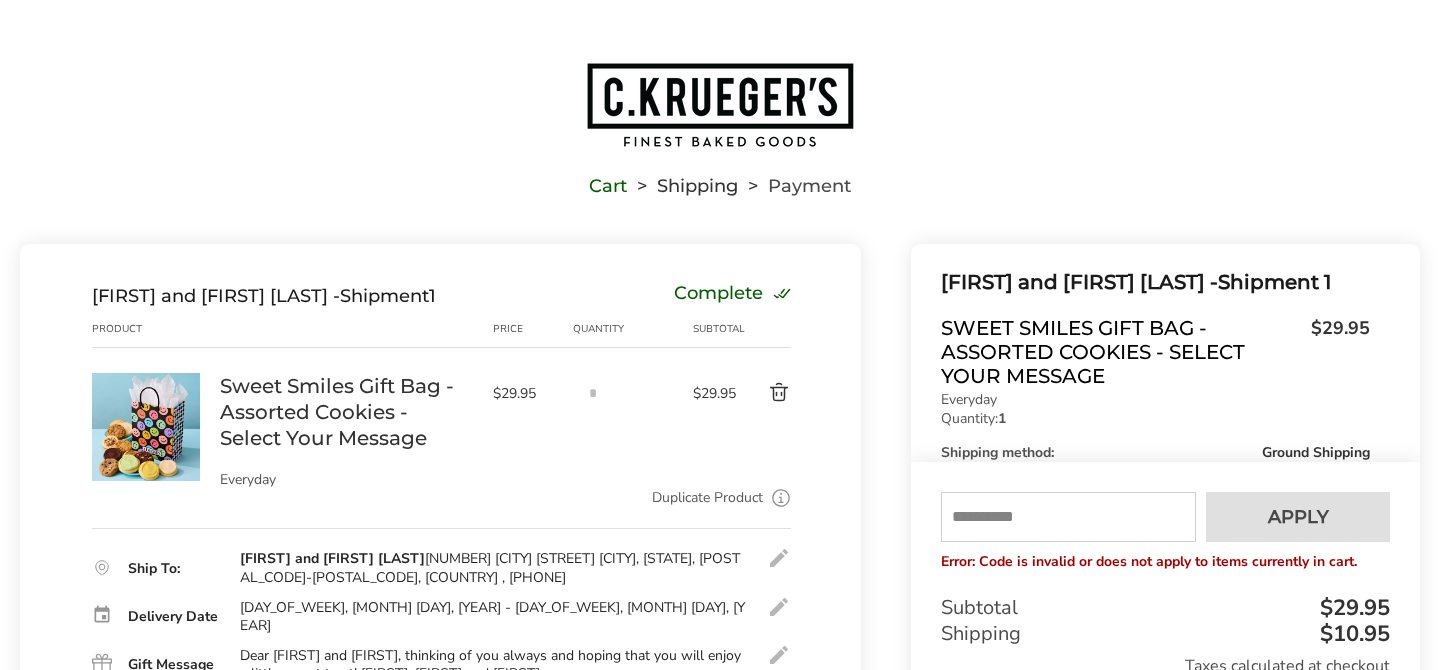 click at bounding box center [1068, 517] 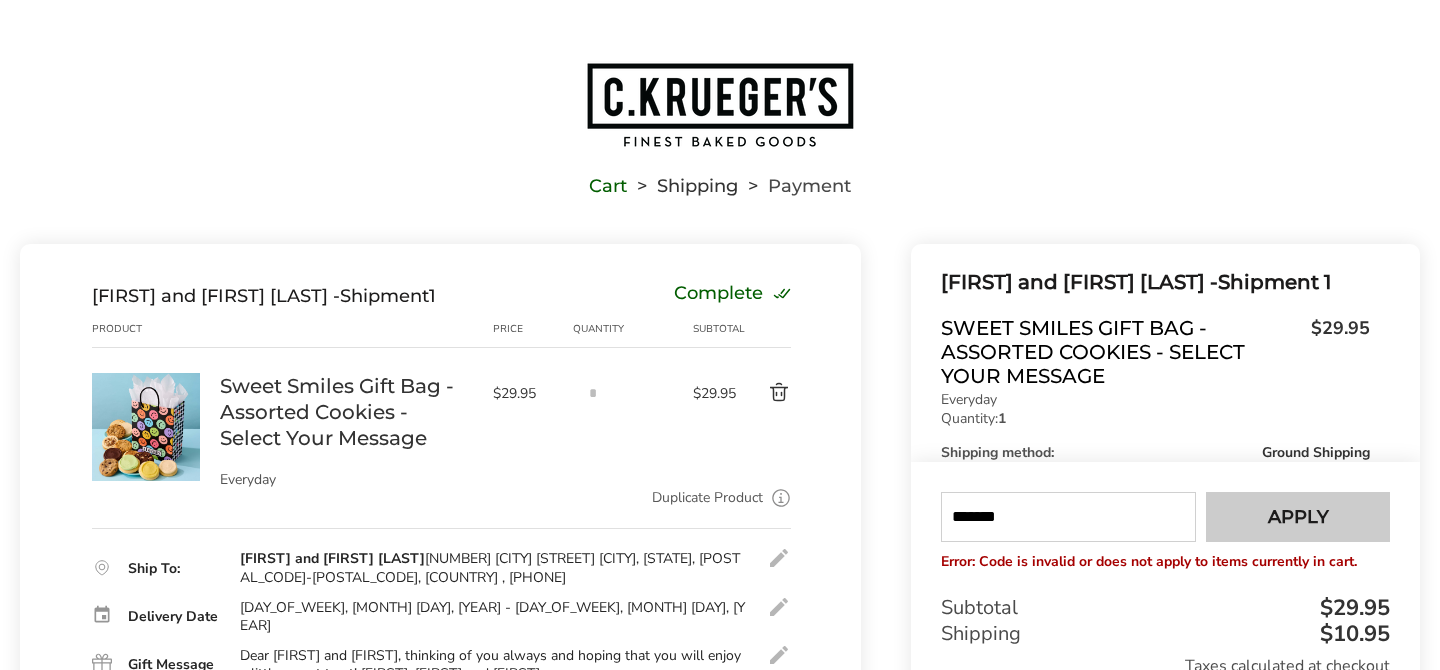 type on "*******" 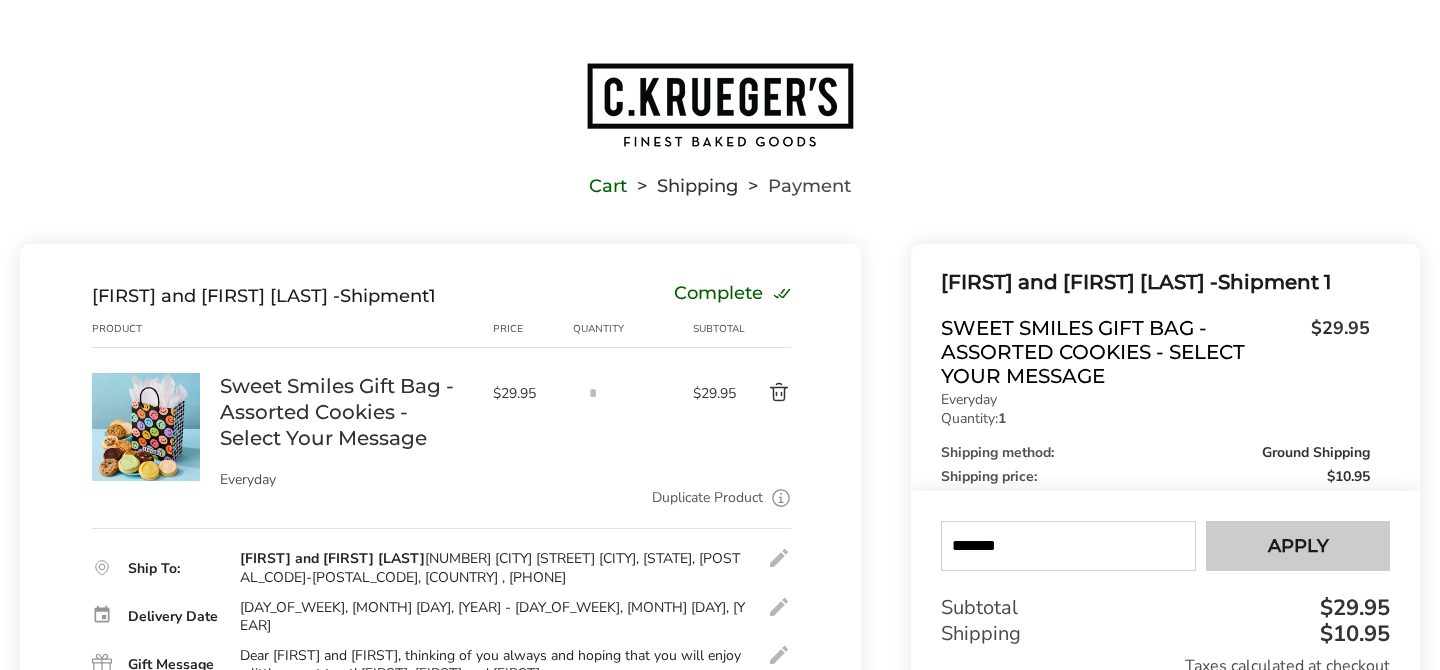 type 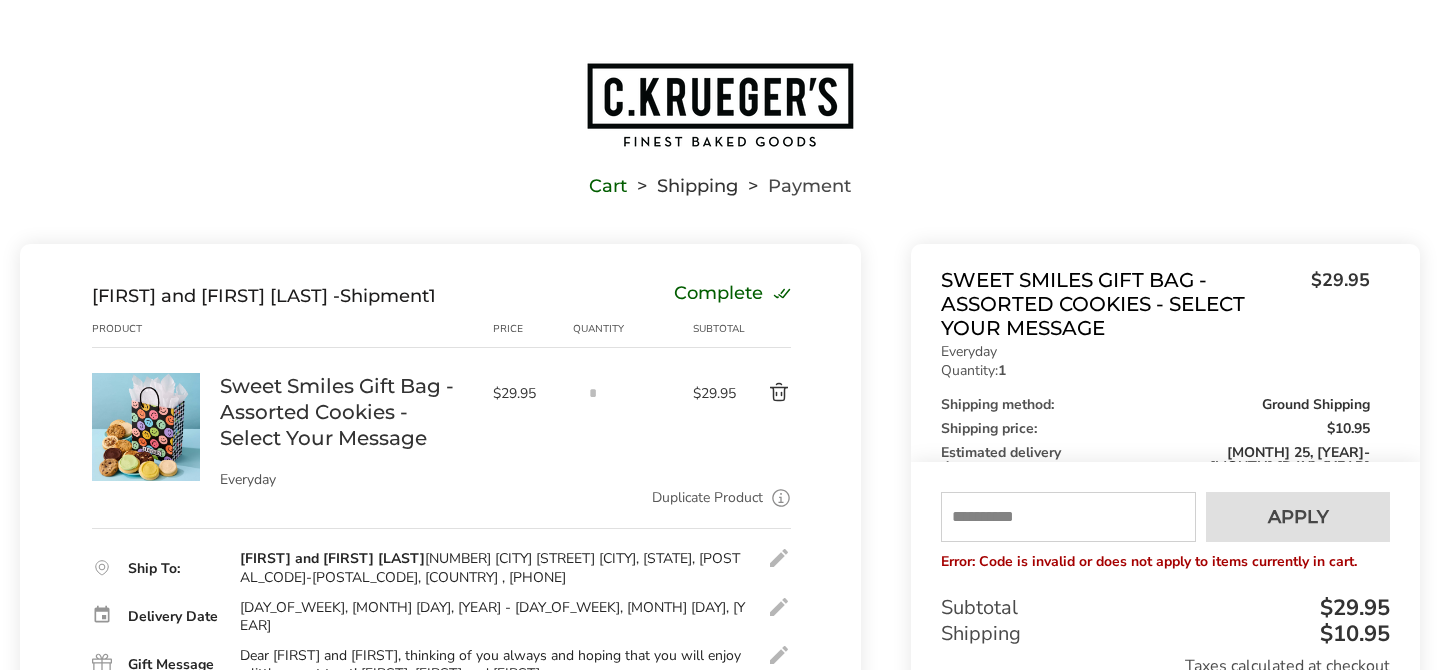 scroll, scrollTop: 110, scrollLeft: 0, axis: vertical 